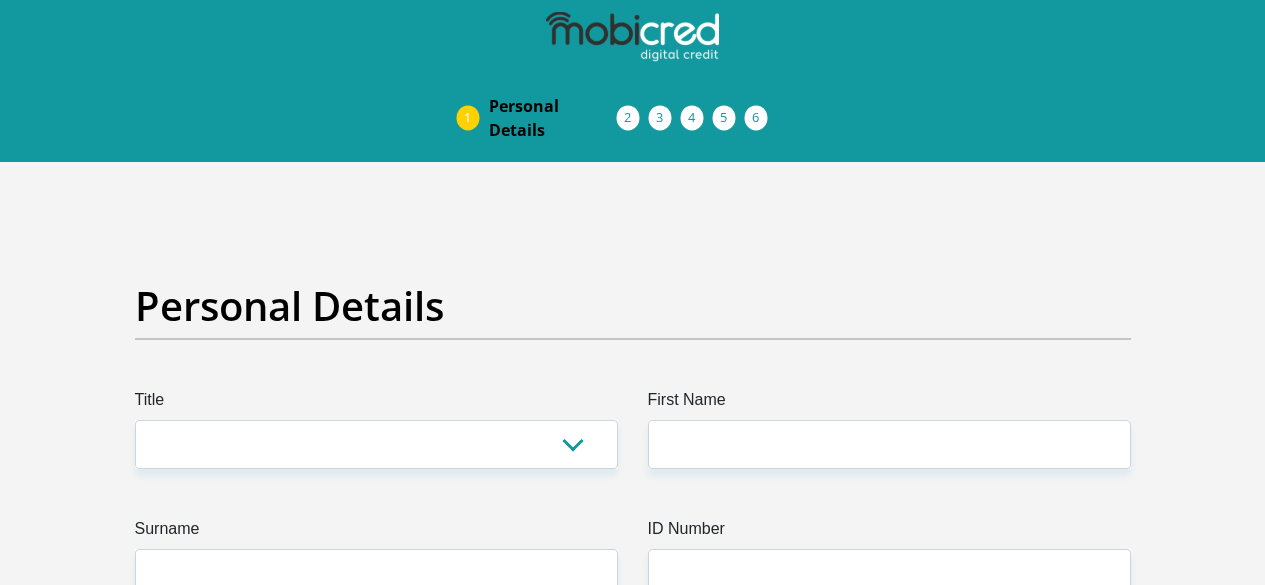 scroll, scrollTop: 0, scrollLeft: 0, axis: both 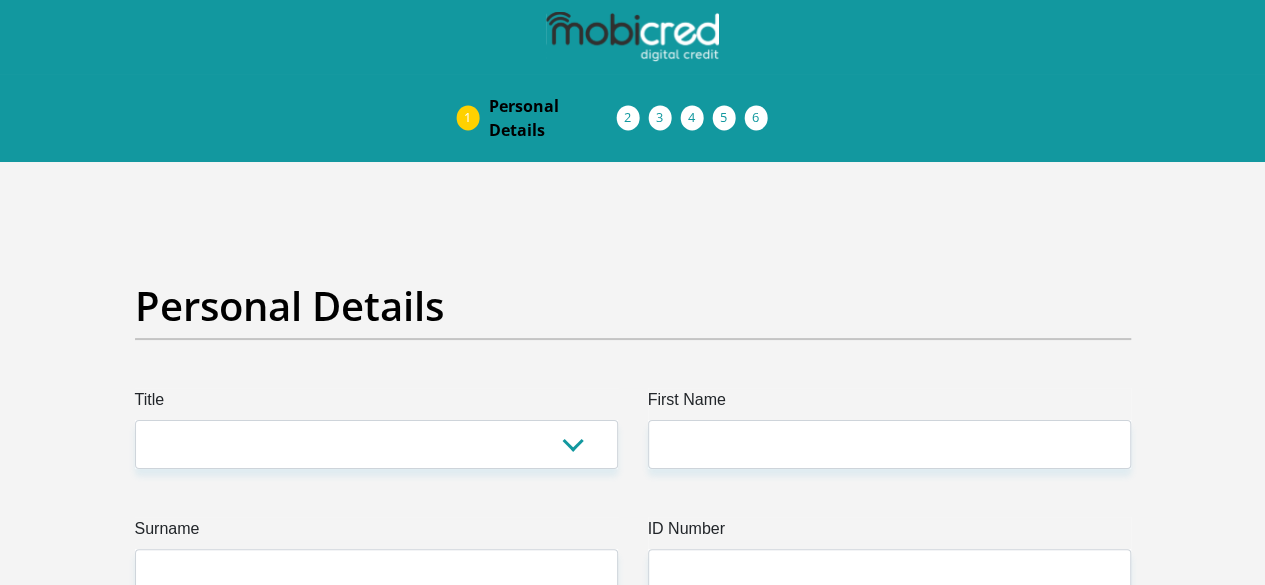 select on "Mrs" 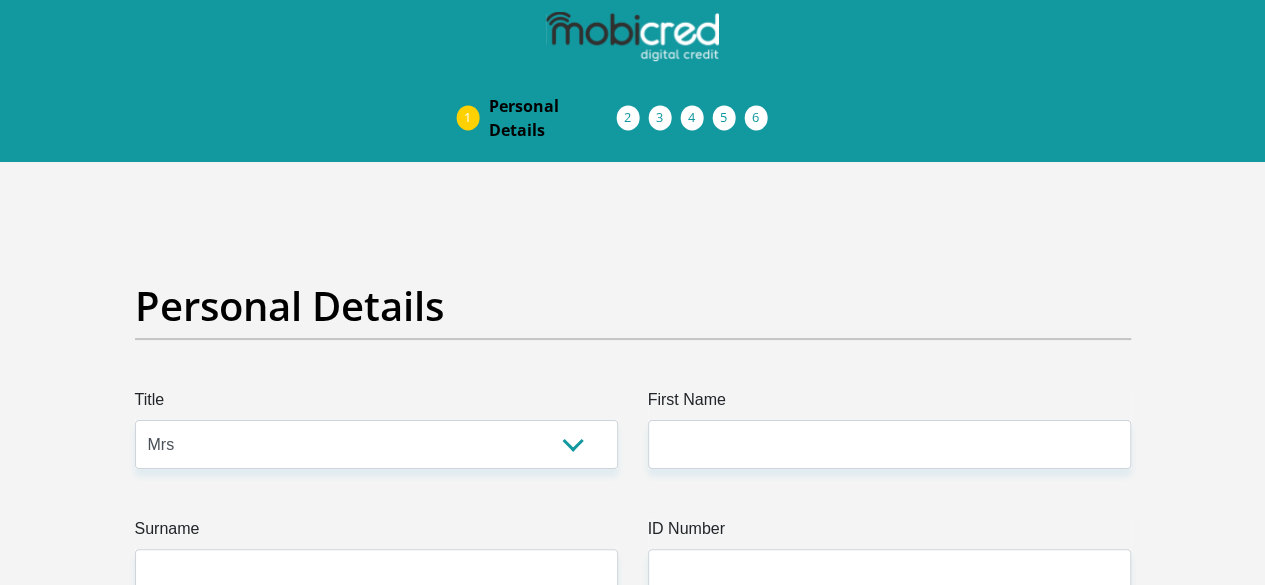 click on "Mr
Ms
Mrs
Dr
[PERSON_NAME]" at bounding box center (376, 444) 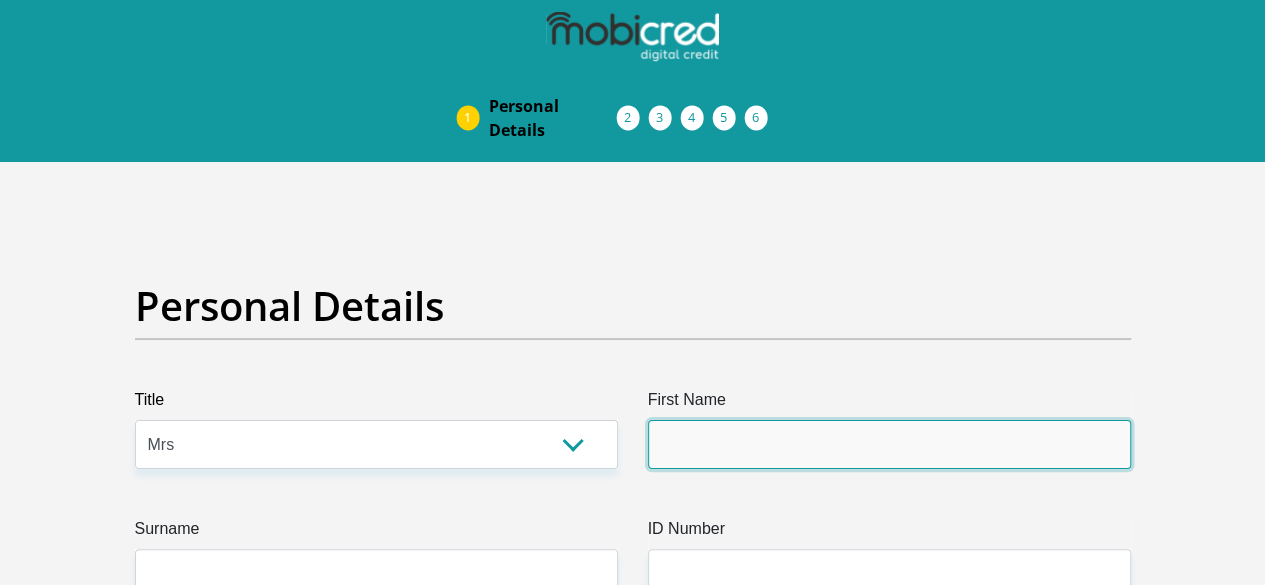 click on "First Name" at bounding box center (889, 444) 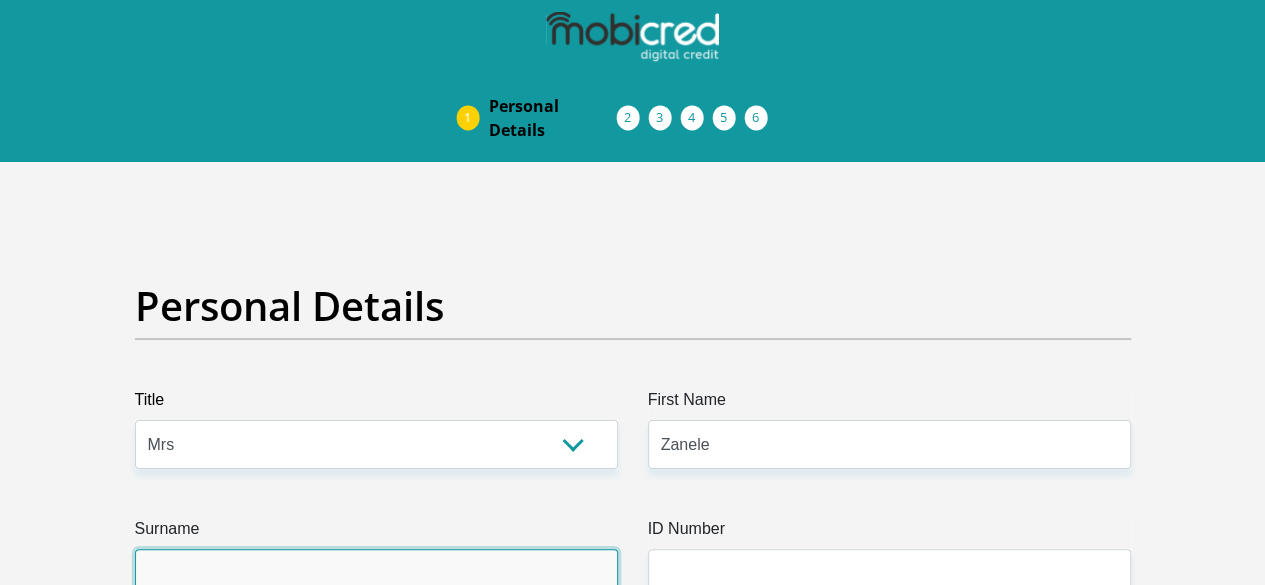 type on "Hala" 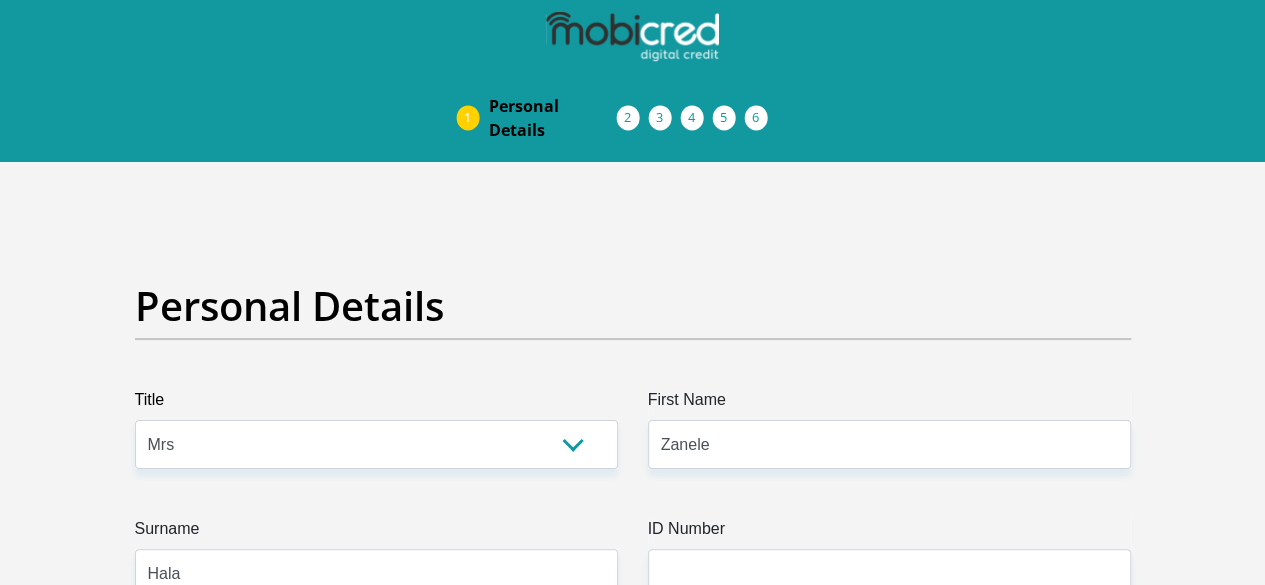 type on "0849679938" 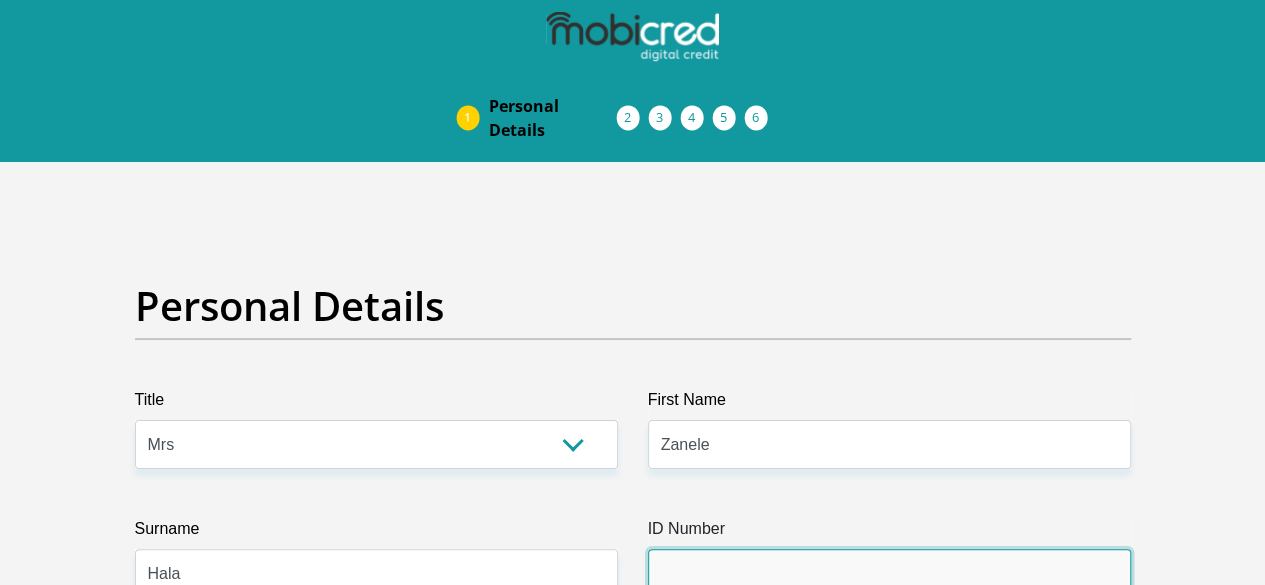 click on "ID Number" at bounding box center [889, 573] 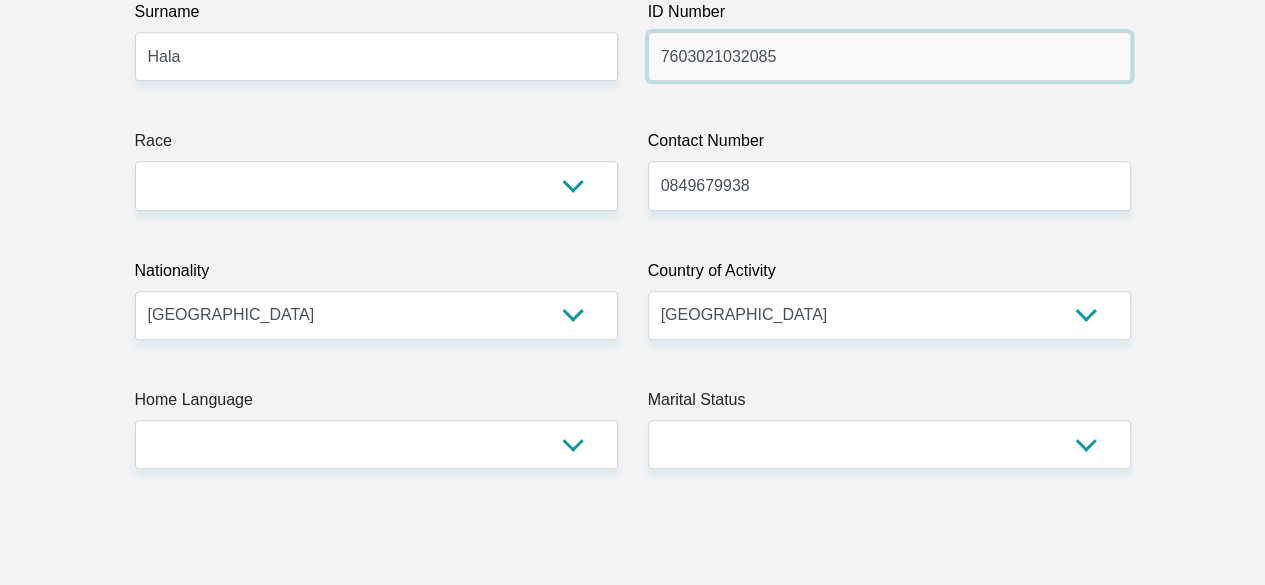 scroll, scrollTop: 543, scrollLeft: 0, axis: vertical 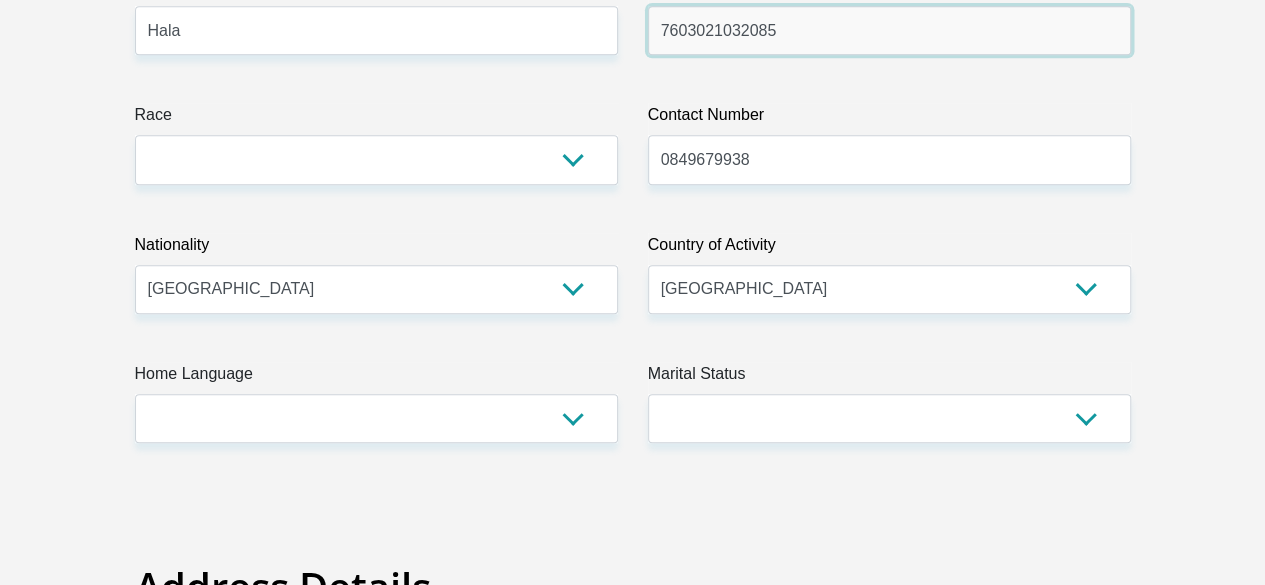 type on "7603021032085" 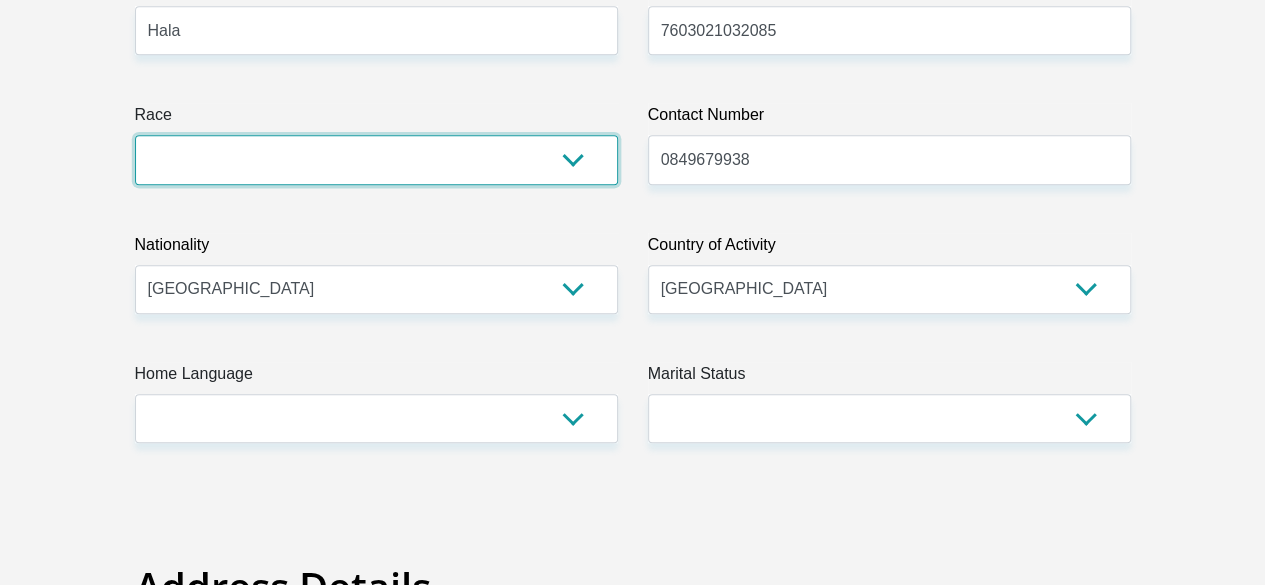 click on "Black
Coloured
Indian
White
Other" at bounding box center [376, 159] 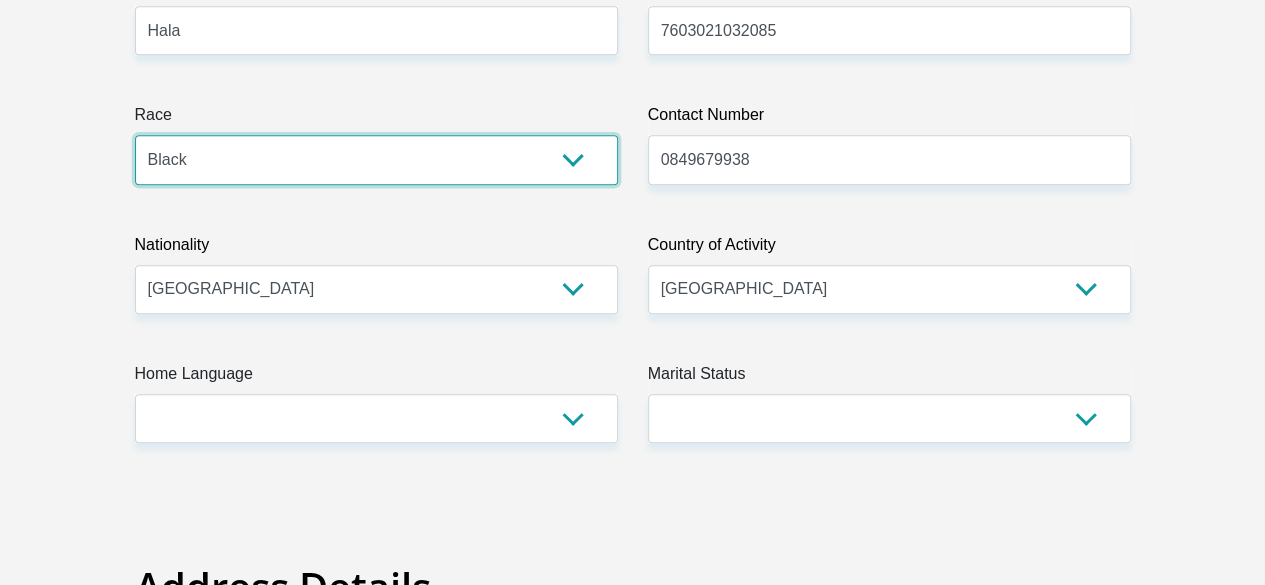 click on "Black
Coloured
Indian
White
Other" at bounding box center (376, 159) 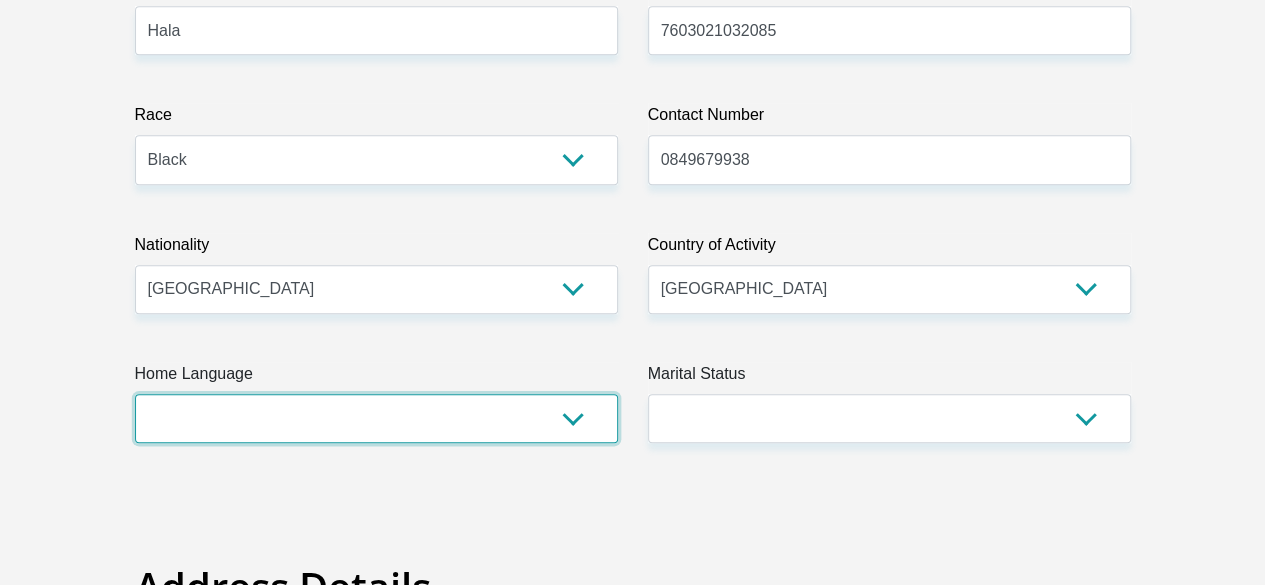 click on "Afrikaans
English
Sepedi
South Ndebele
Southern Sotho
Swati
Tsonga
Tswana
Venda
Xhosa
Zulu
Other" at bounding box center (376, 418) 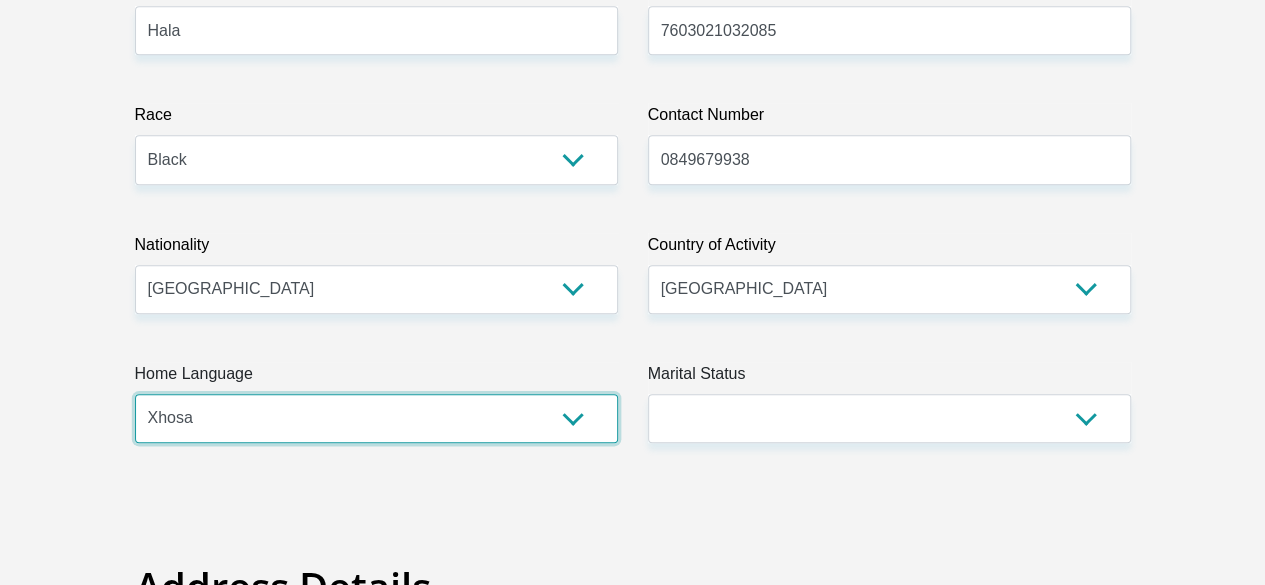 click on "Afrikaans
English
Sepedi
South Ndebele
Southern Sotho
Swati
Tsonga
Tswana
Venda
Xhosa
Zulu
Other" at bounding box center [376, 418] 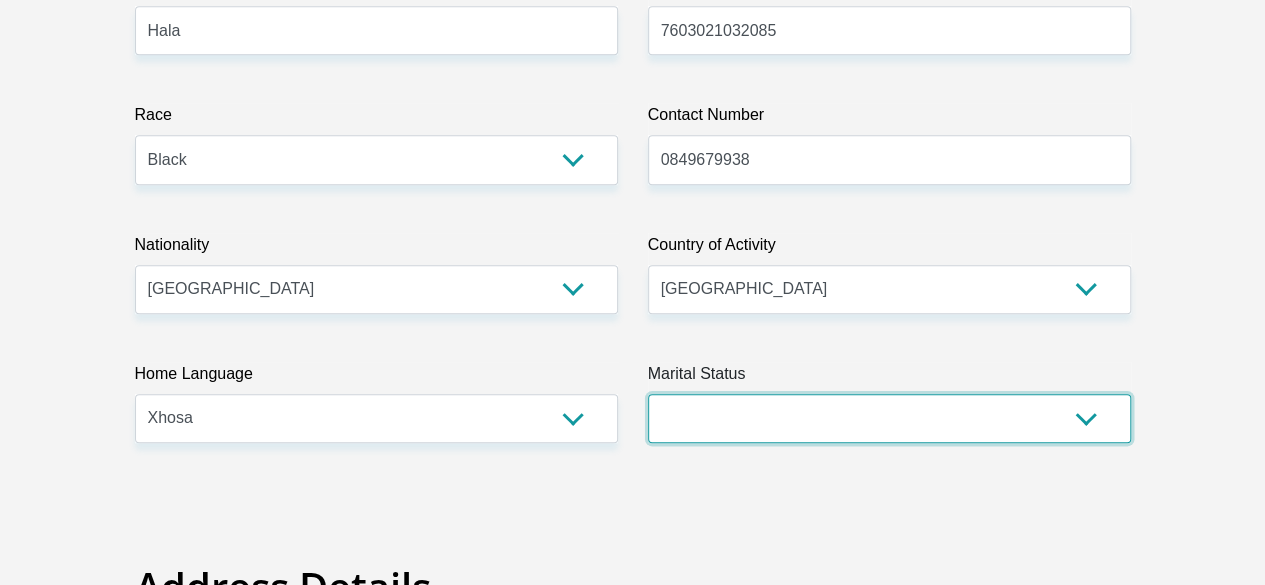 click on "Married ANC
Single
Divorced
Widowed
Married COP or Customary Law" at bounding box center [889, 418] 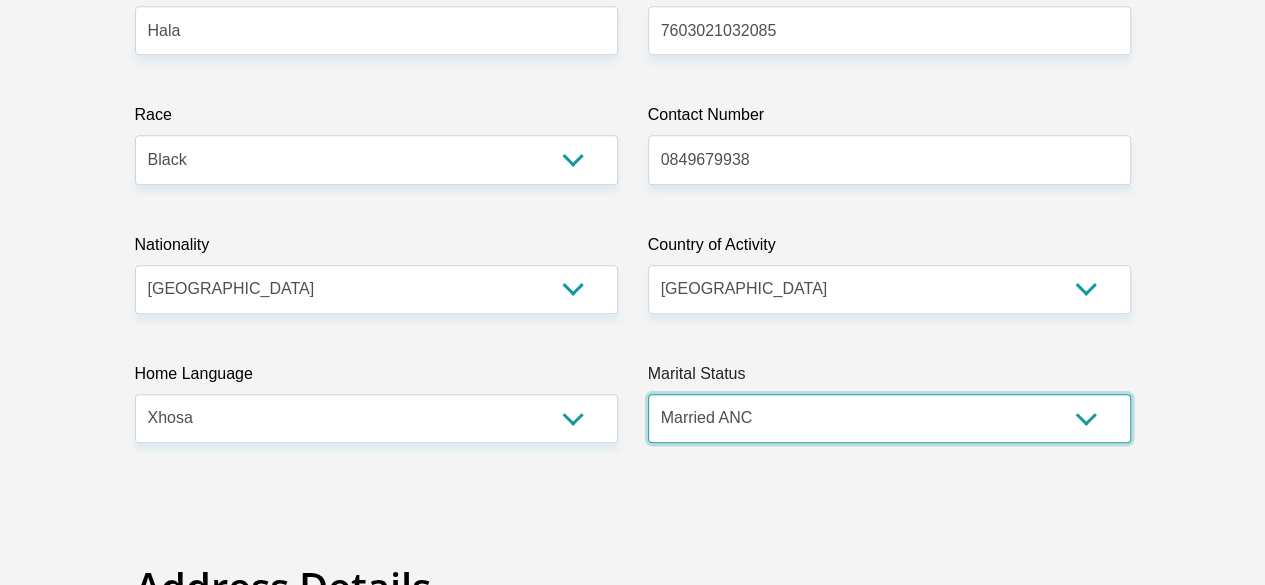 click on "Married ANC
Single
Divorced
Widowed
Married COP or Customary Law" at bounding box center (889, 418) 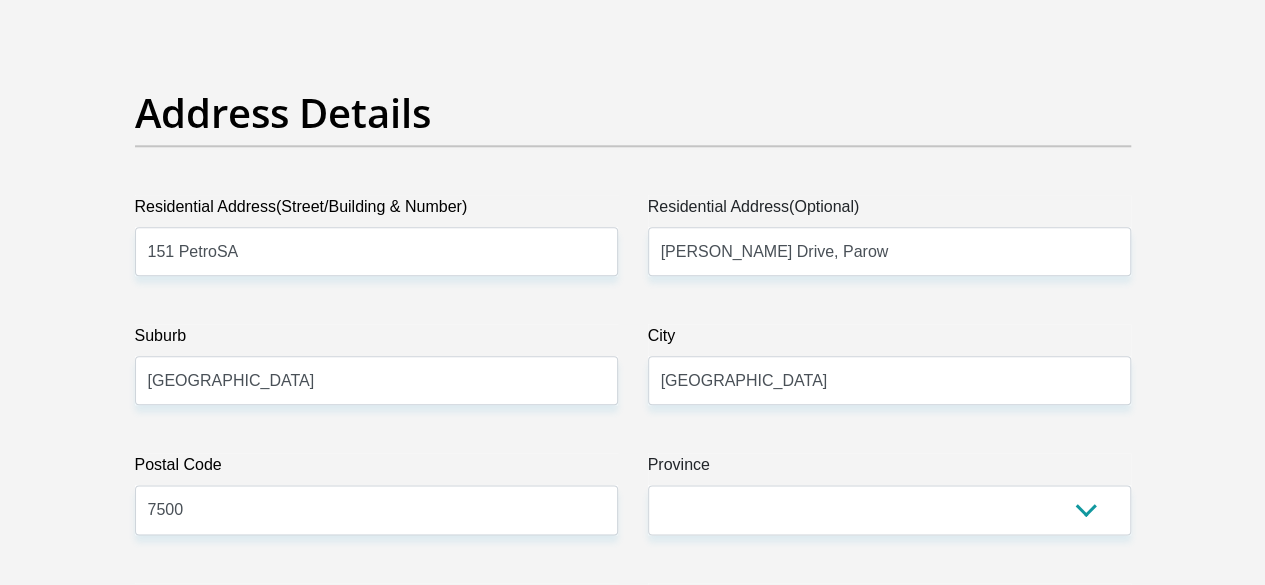 scroll, scrollTop: 1034, scrollLeft: 0, axis: vertical 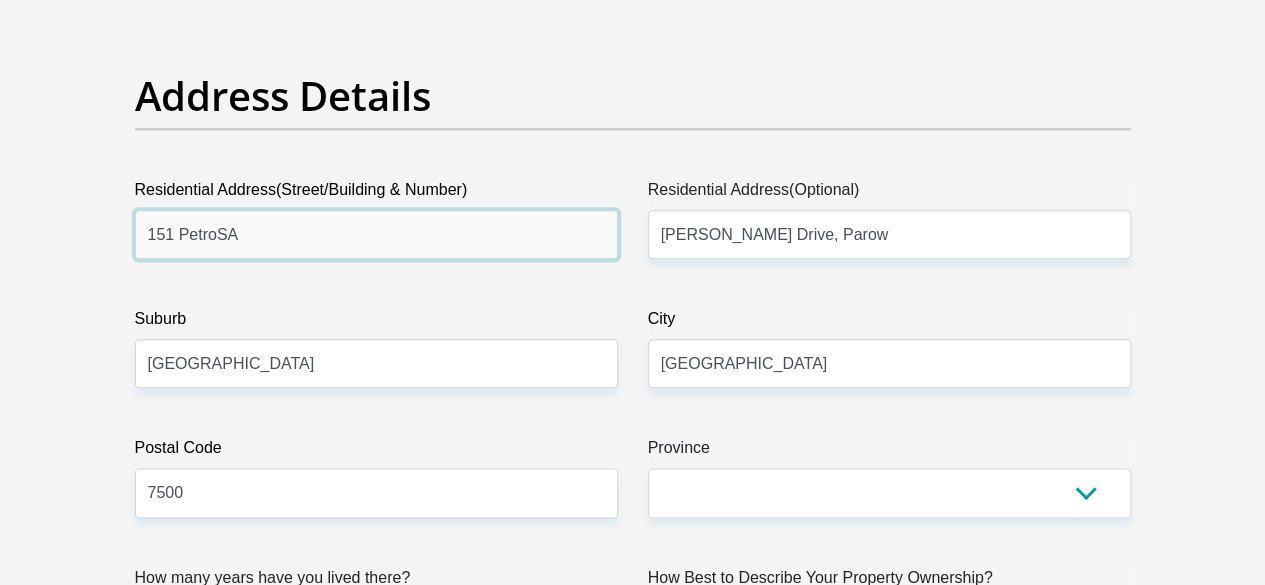 drag, startPoint x: 270, startPoint y: 145, endPoint x: 133, endPoint y: 161, distance: 137.93114 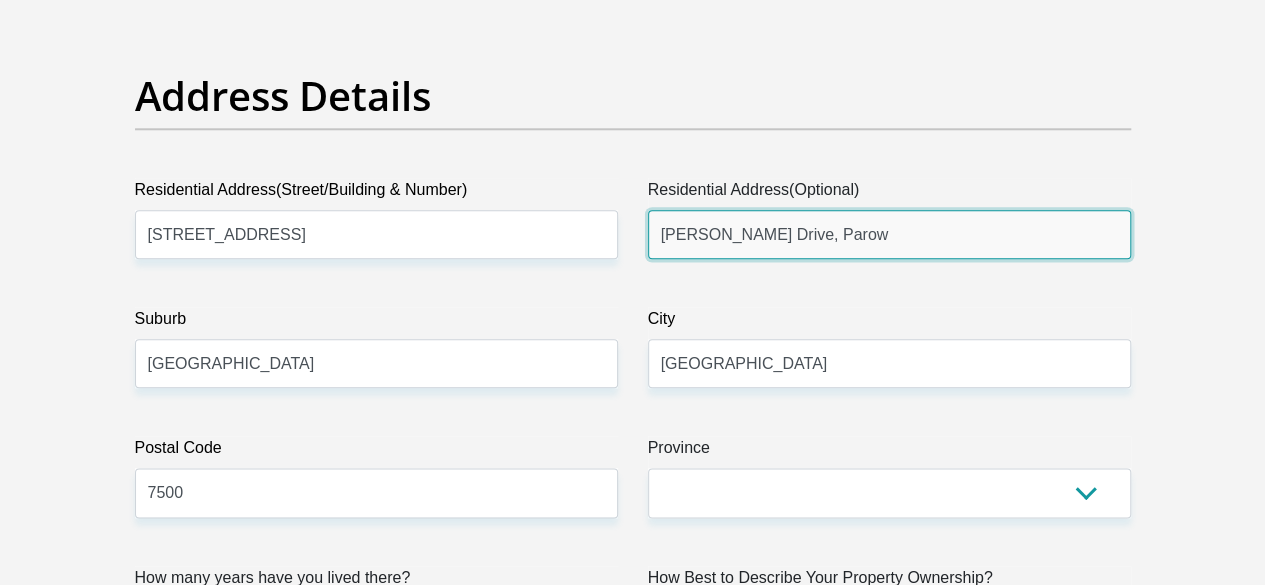 drag, startPoint x: 871, startPoint y: 155, endPoint x: 724, endPoint y: 207, distance: 155.92627 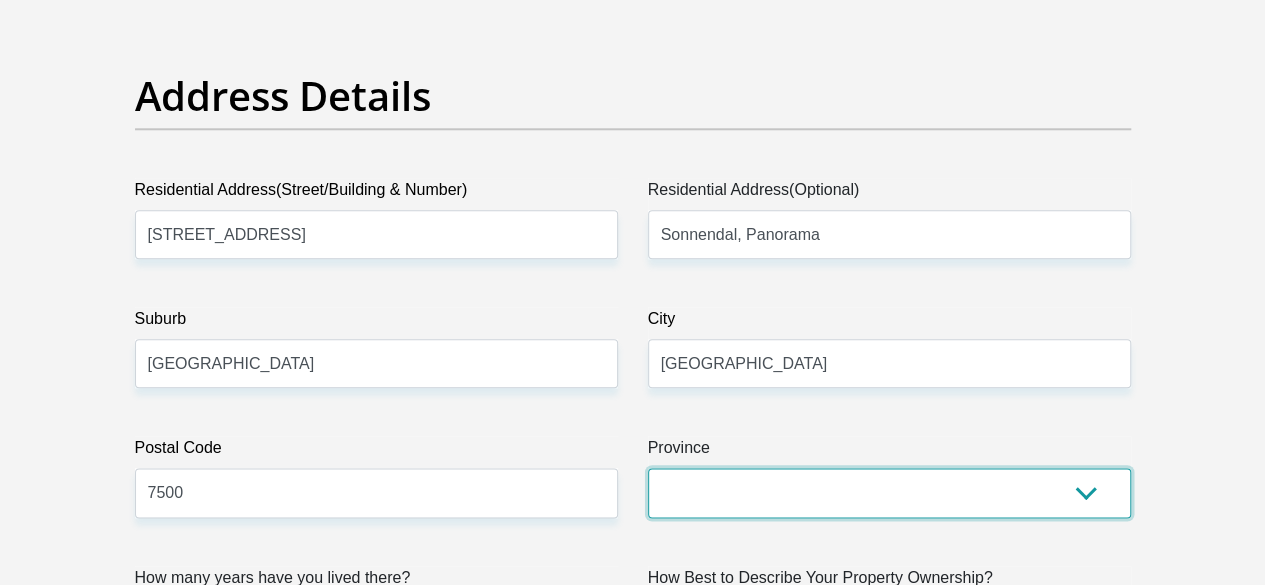 click on "Eastern Cape
Free State
[GEOGRAPHIC_DATA]
[GEOGRAPHIC_DATA][DATE]
[GEOGRAPHIC_DATA]
[GEOGRAPHIC_DATA]
[GEOGRAPHIC_DATA]
[GEOGRAPHIC_DATA]" at bounding box center (889, 492) 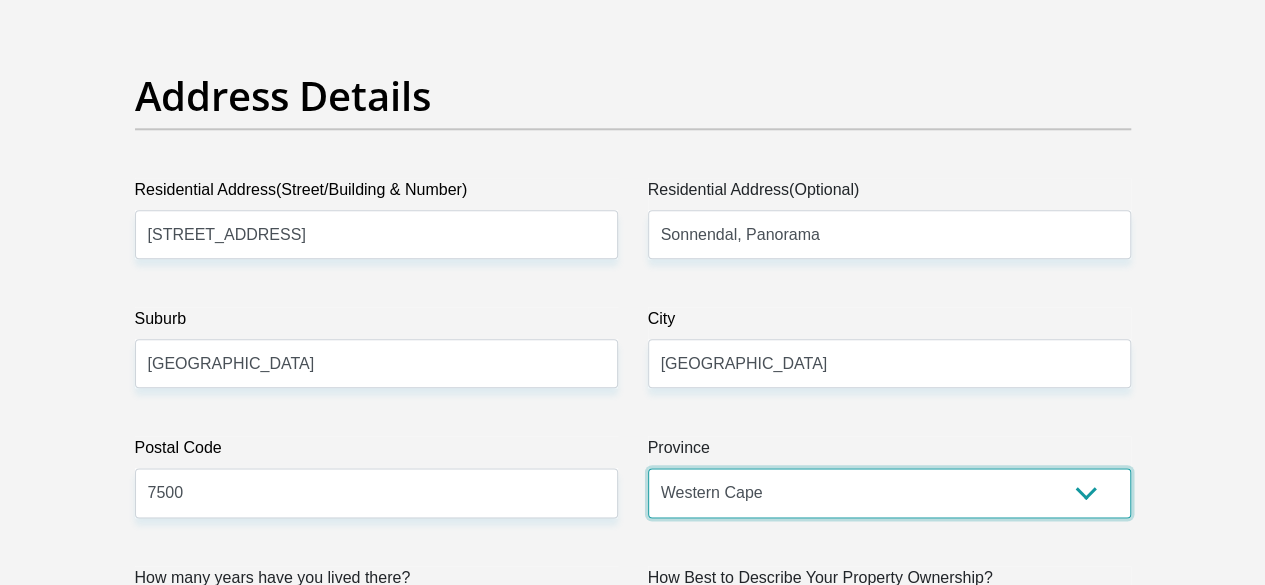 click on "Eastern Cape
Free State
[GEOGRAPHIC_DATA]
[GEOGRAPHIC_DATA][DATE]
[GEOGRAPHIC_DATA]
[GEOGRAPHIC_DATA]
[GEOGRAPHIC_DATA]
[GEOGRAPHIC_DATA]" at bounding box center (889, 492) 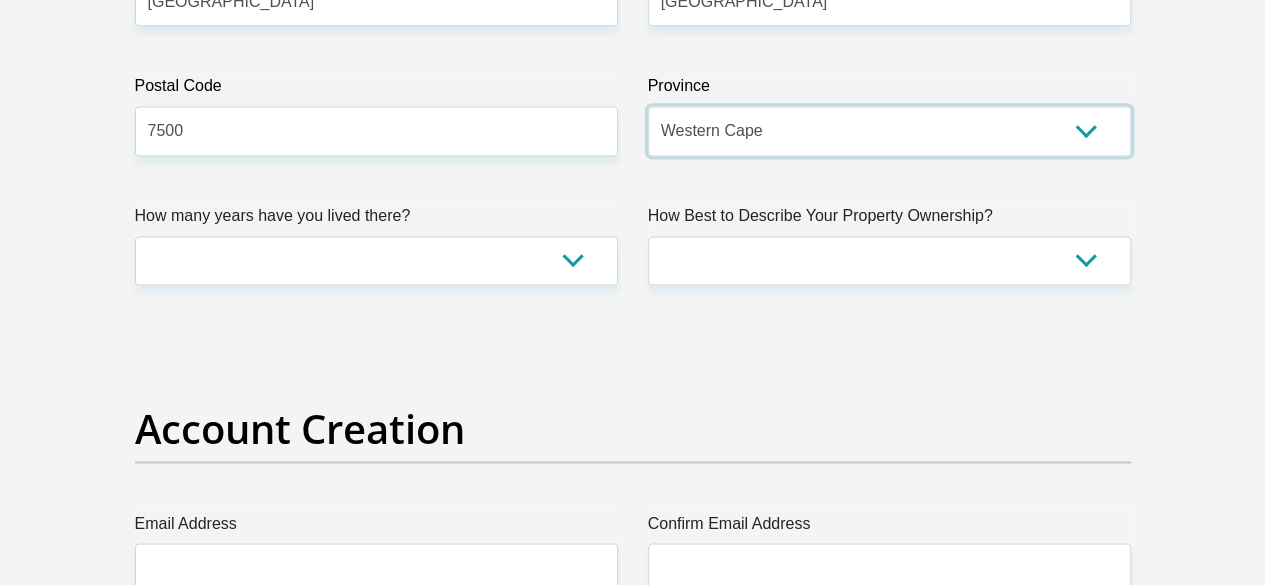 scroll, scrollTop: 1422, scrollLeft: 0, axis: vertical 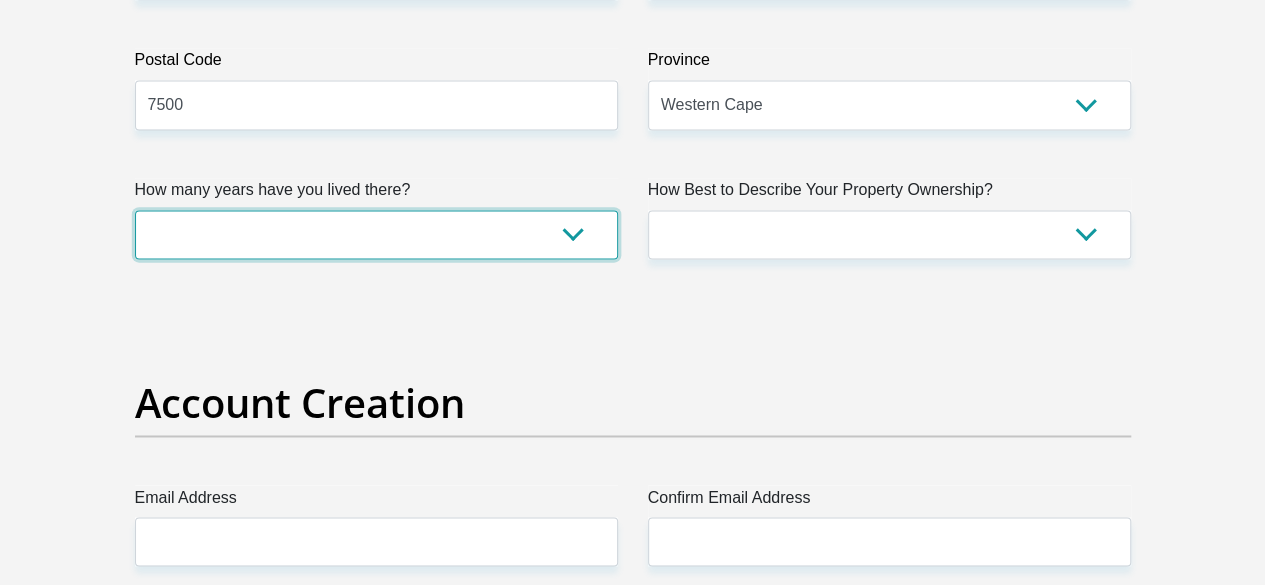 click on "less than 1 year
1-3 years
3-5 years
5+ years" at bounding box center (376, 234) 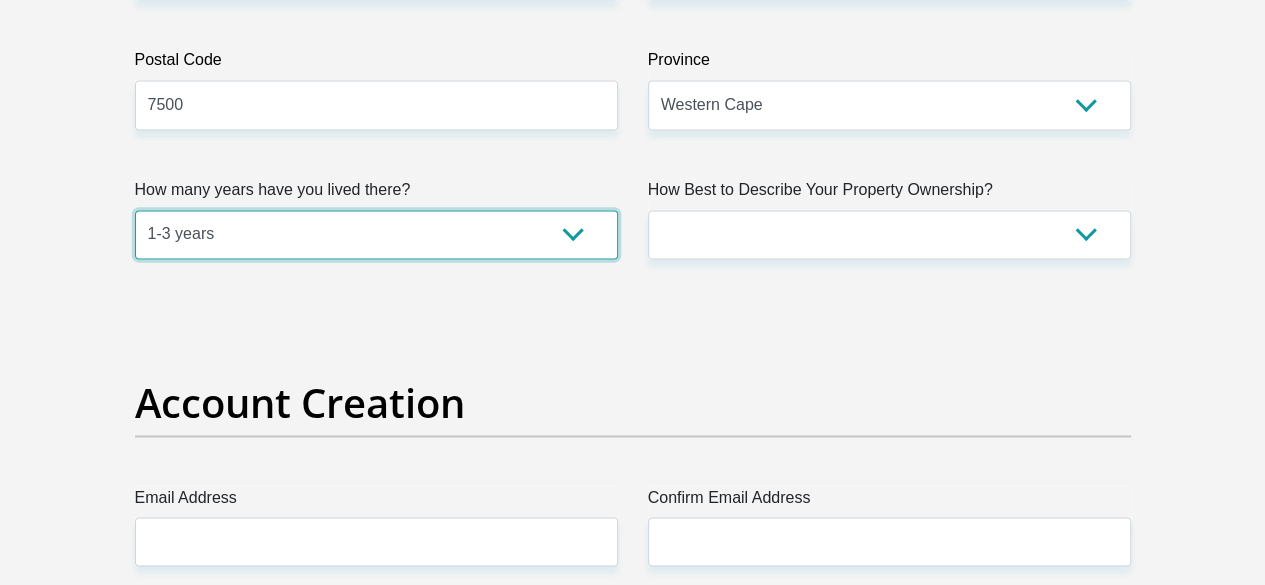 click on "less than 1 year
1-3 years
3-5 years
5+ years" at bounding box center (376, 234) 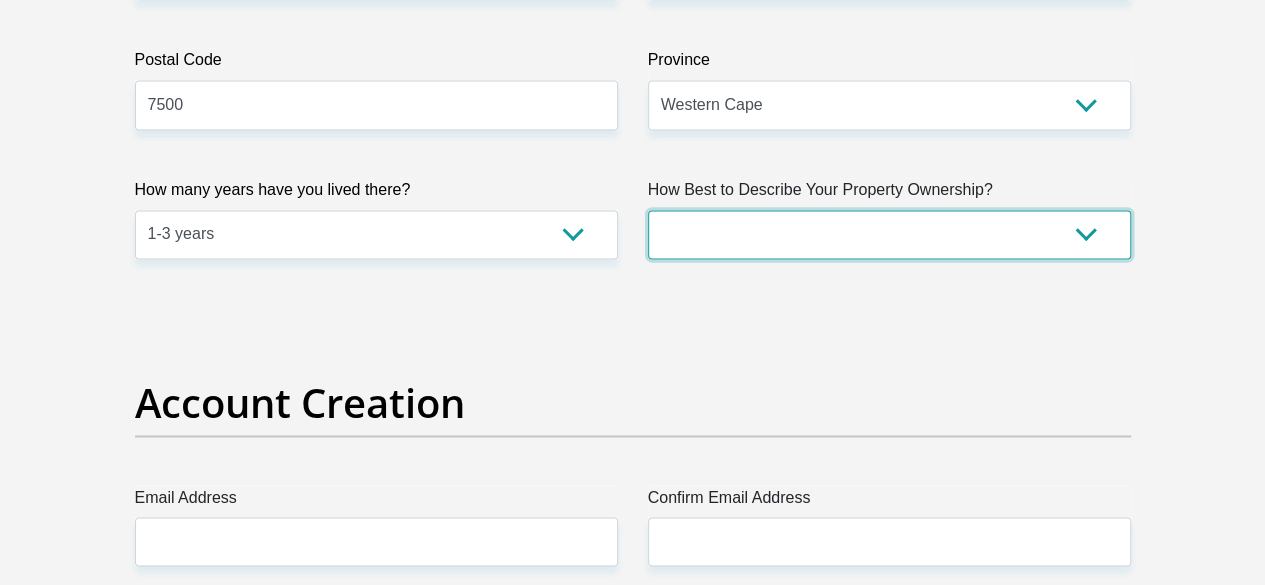 click on "Owned
Rented
Family Owned
Company Dwelling" at bounding box center (889, 234) 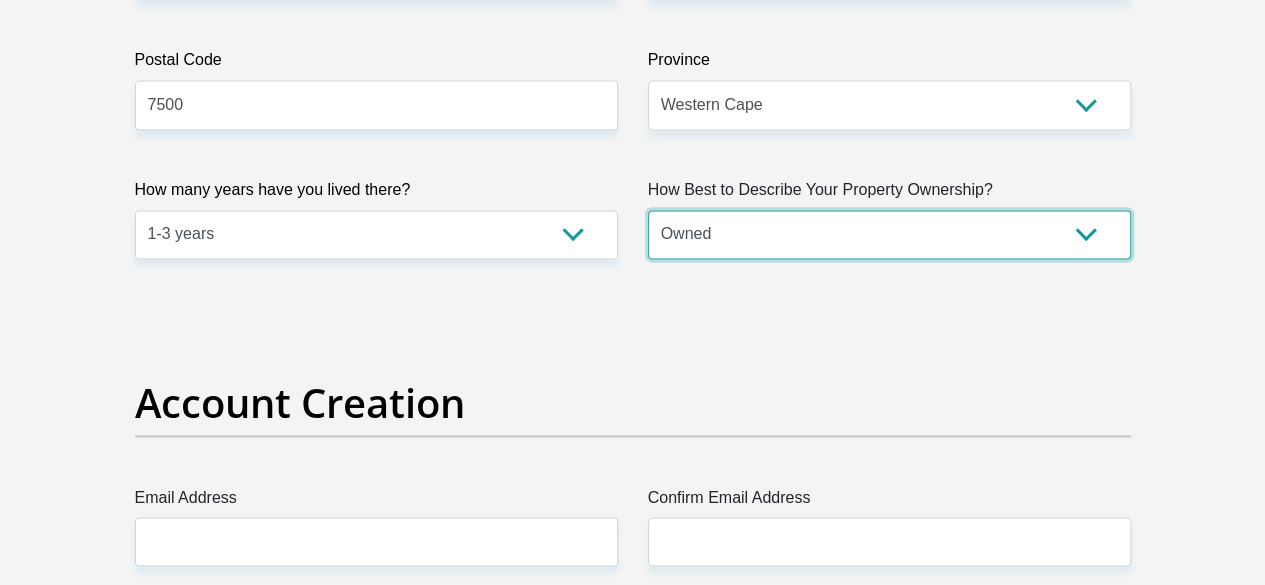 click on "Owned
Rented
Family Owned
Company Dwelling" at bounding box center [889, 234] 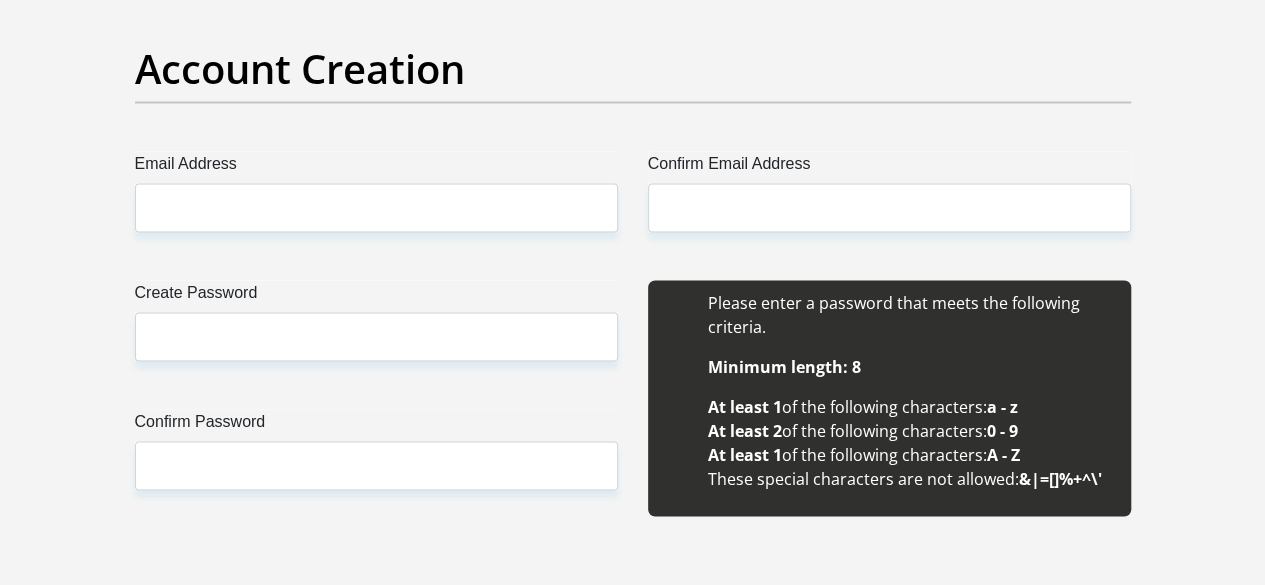 scroll, scrollTop: 1774, scrollLeft: 0, axis: vertical 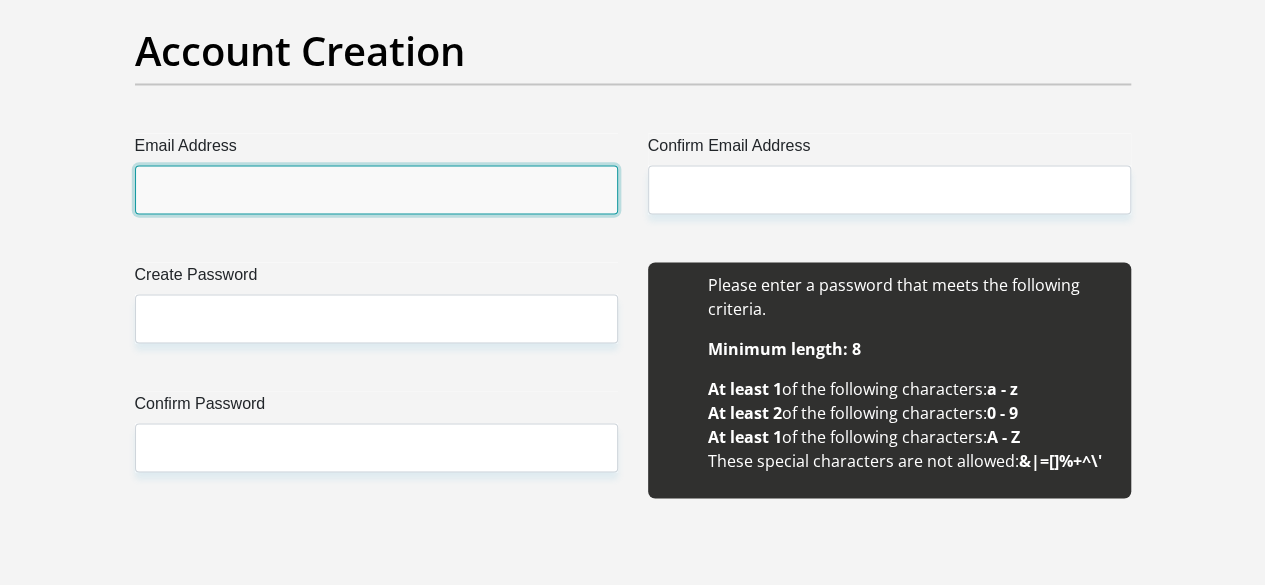 click on "Email Address" at bounding box center (376, 189) 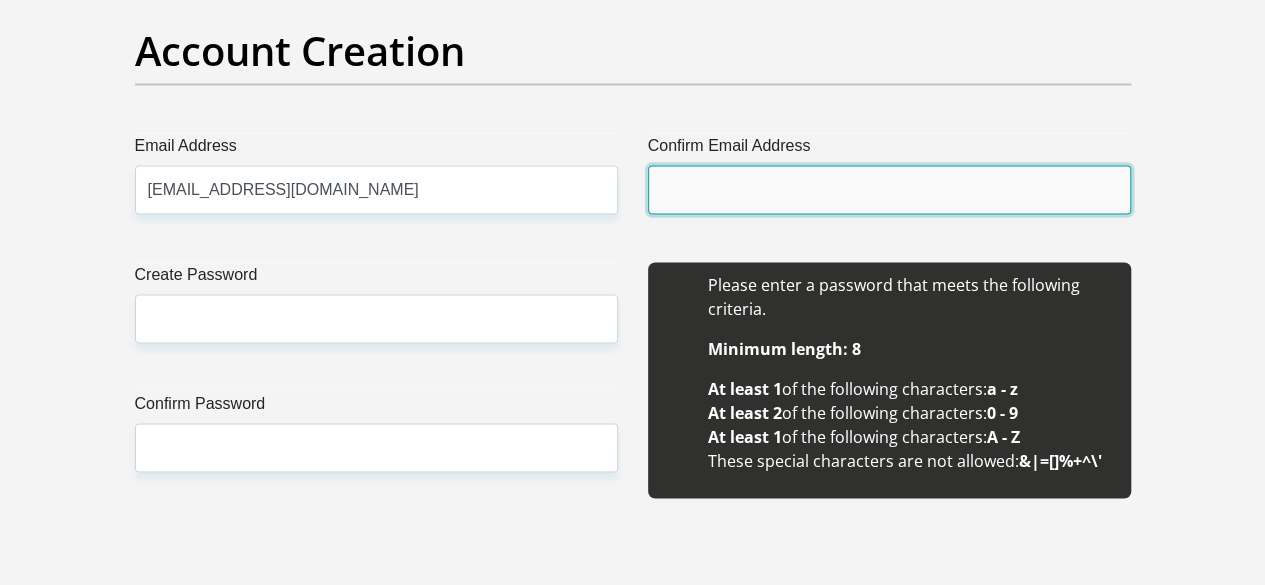 type on "[EMAIL_ADDRESS][DOMAIN_NAME]" 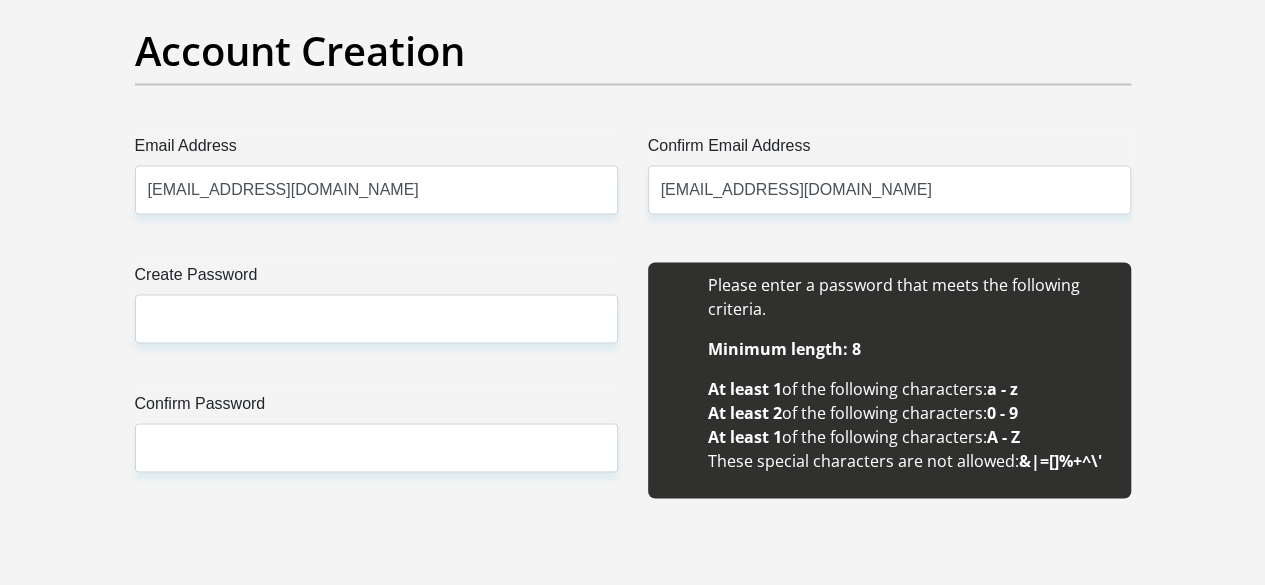 type 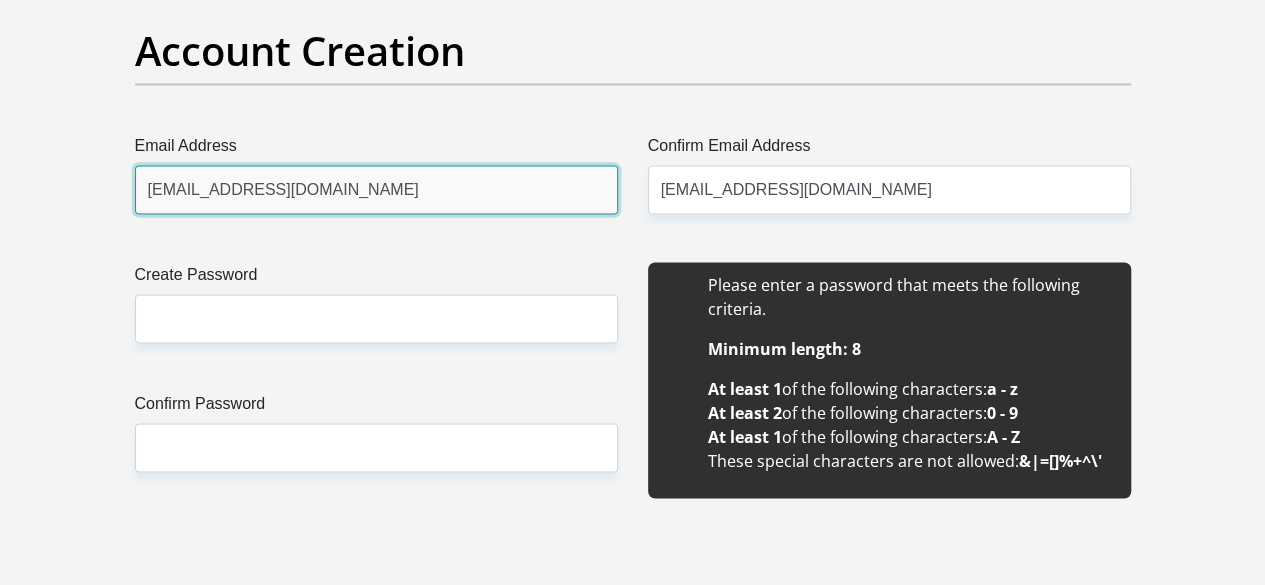 type 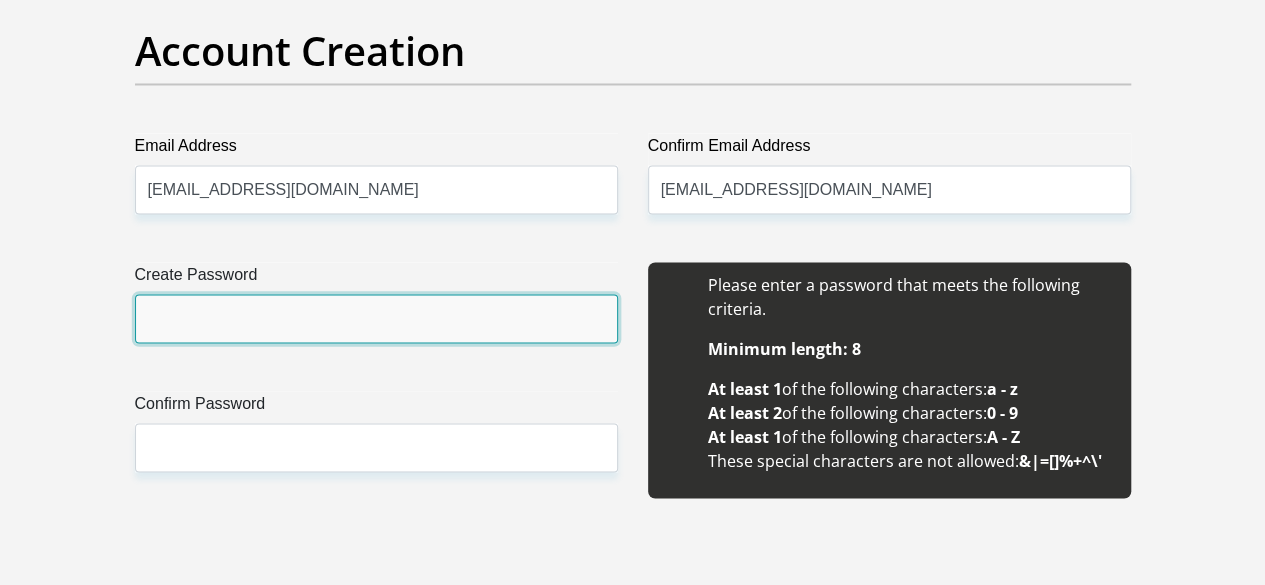 click on "Create Password" at bounding box center (376, 318) 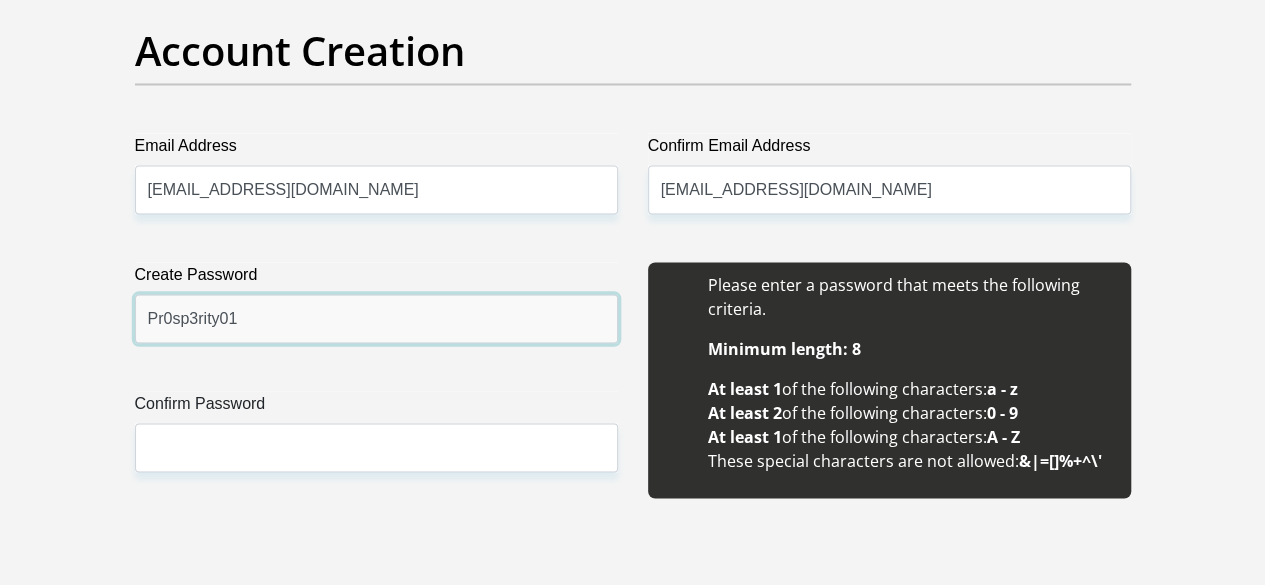 type on "Pr0sp3rity01" 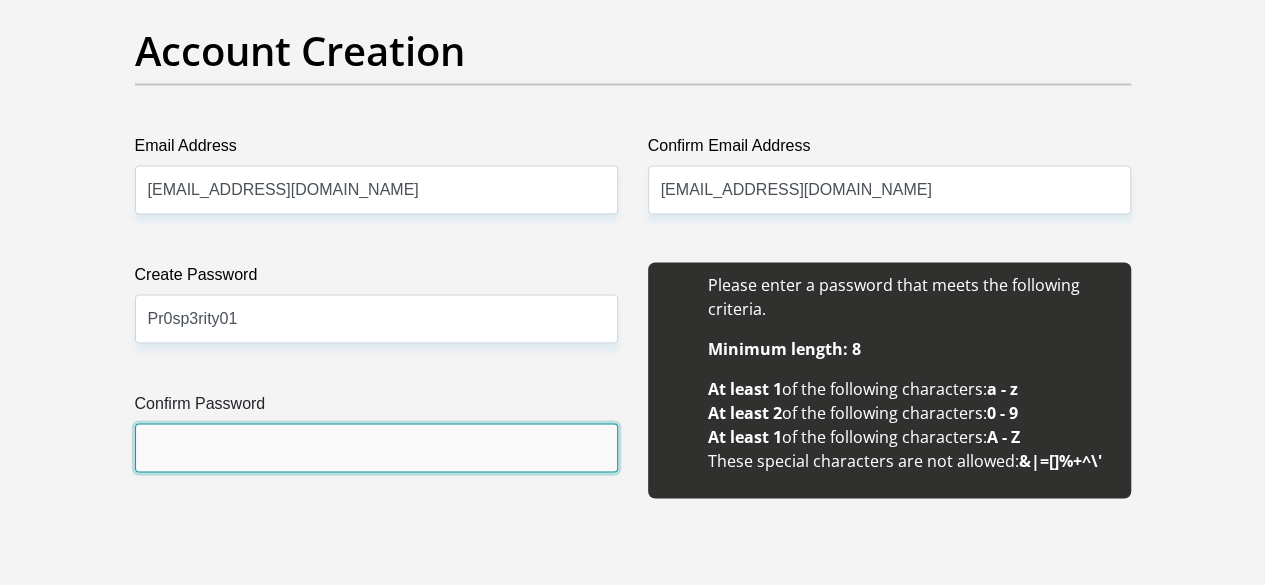 click on "Confirm Password" at bounding box center (376, 447) 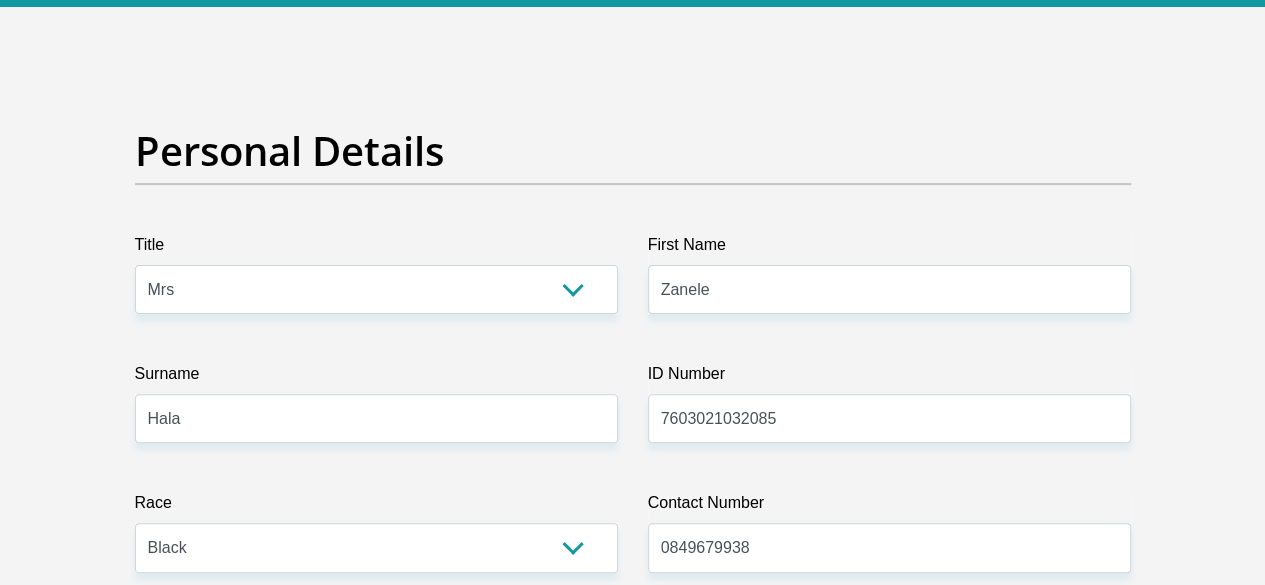 scroll, scrollTop: 260, scrollLeft: 0, axis: vertical 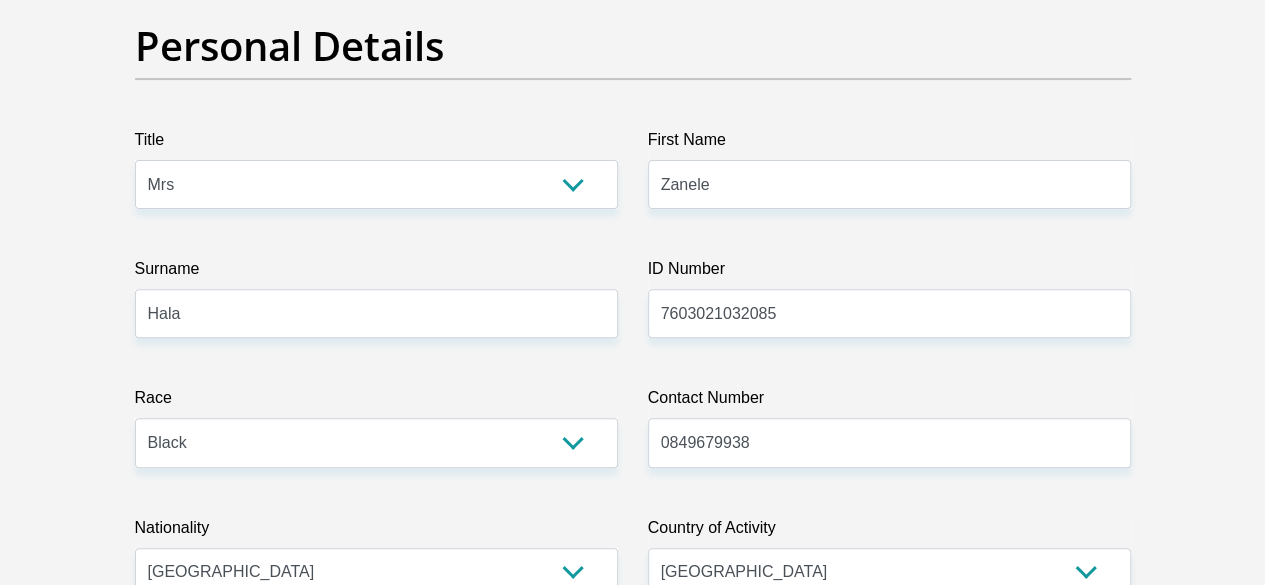 type on "Pr0sp3rity01" 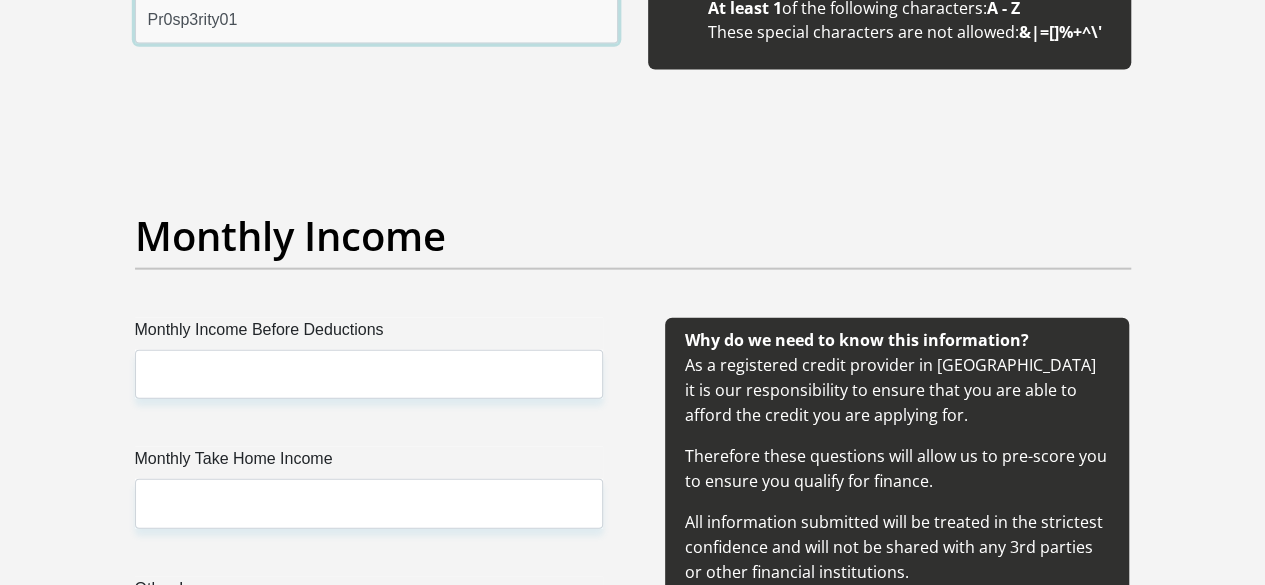 scroll, scrollTop: 2262, scrollLeft: 0, axis: vertical 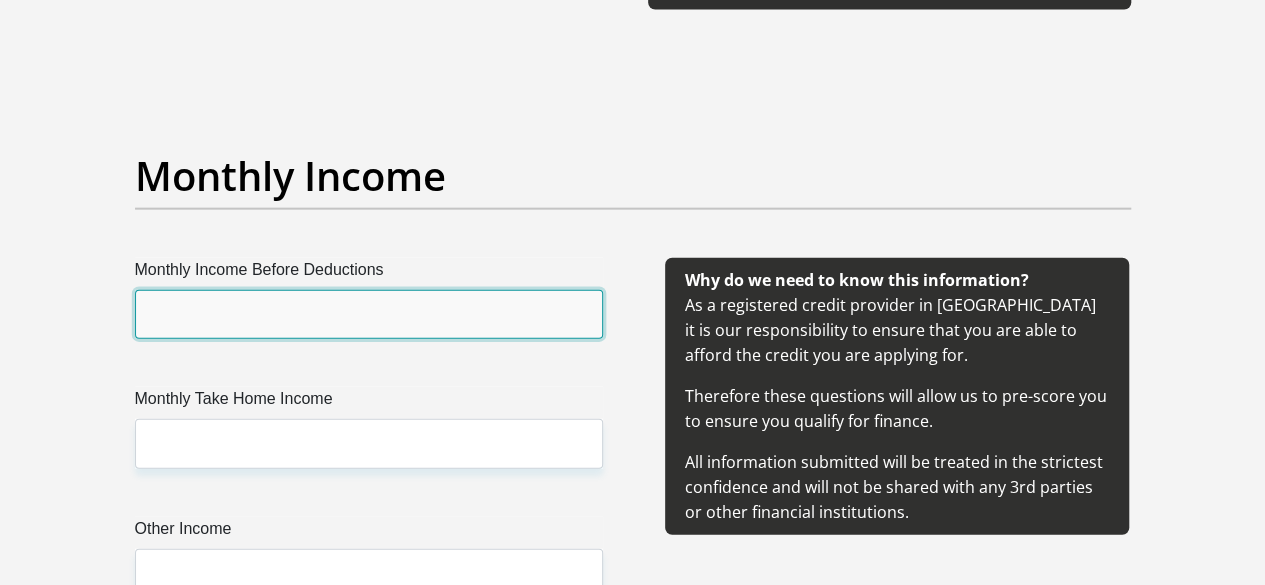 click on "Monthly Income Before Deductions" at bounding box center [369, 314] 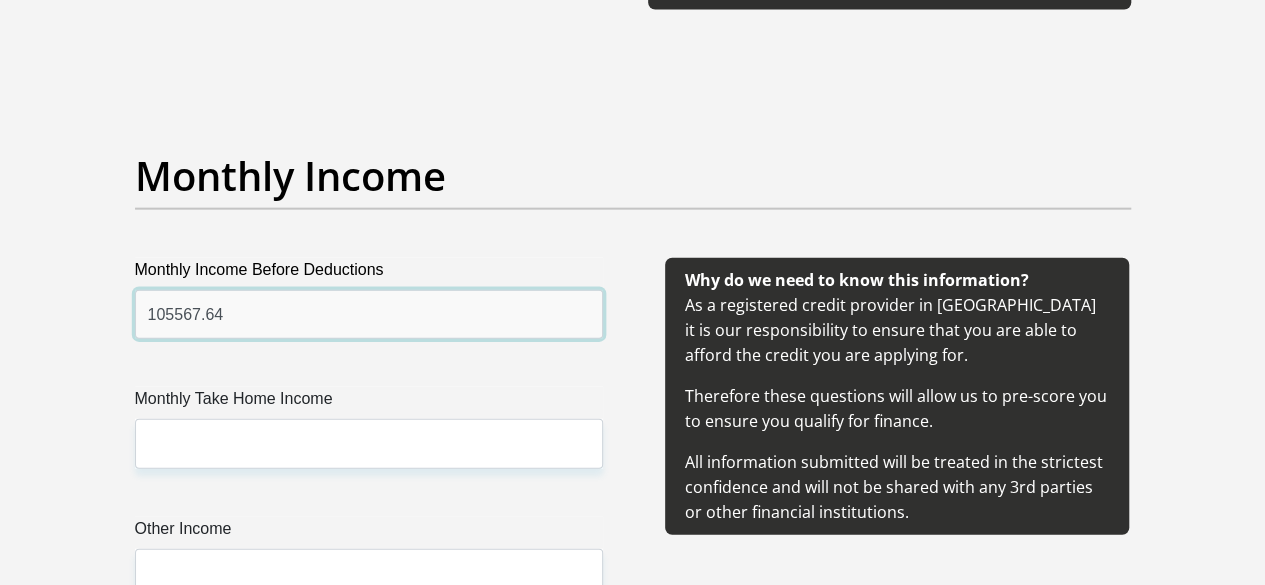 type on "105567.64" 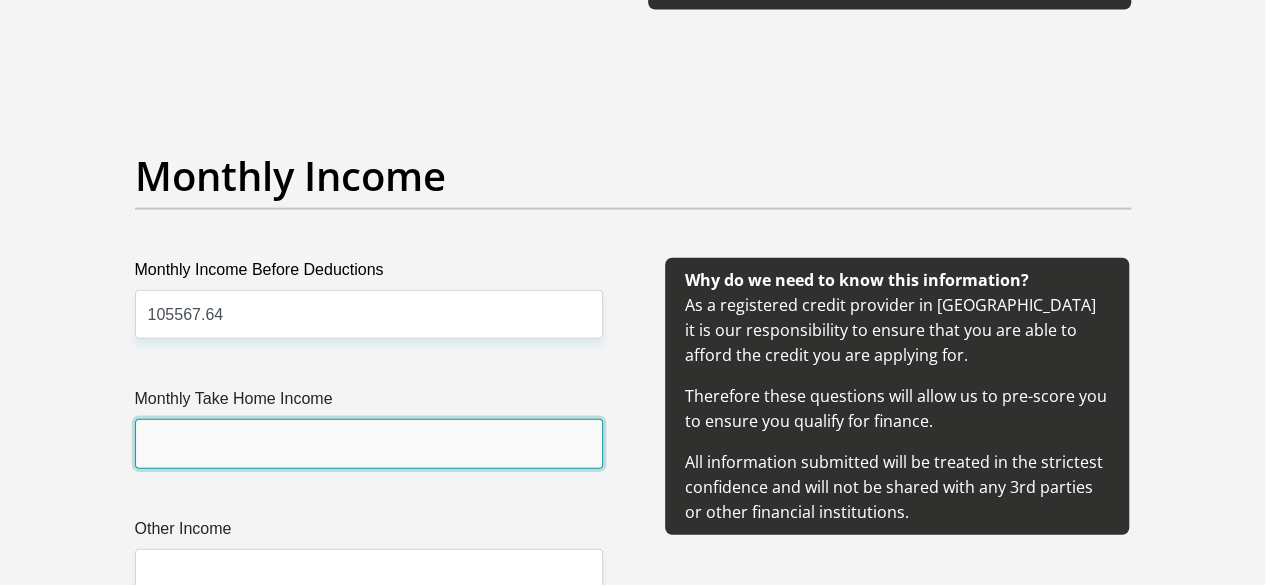 click on "Monthly Take Home Income" at bounding box center [369, 443] 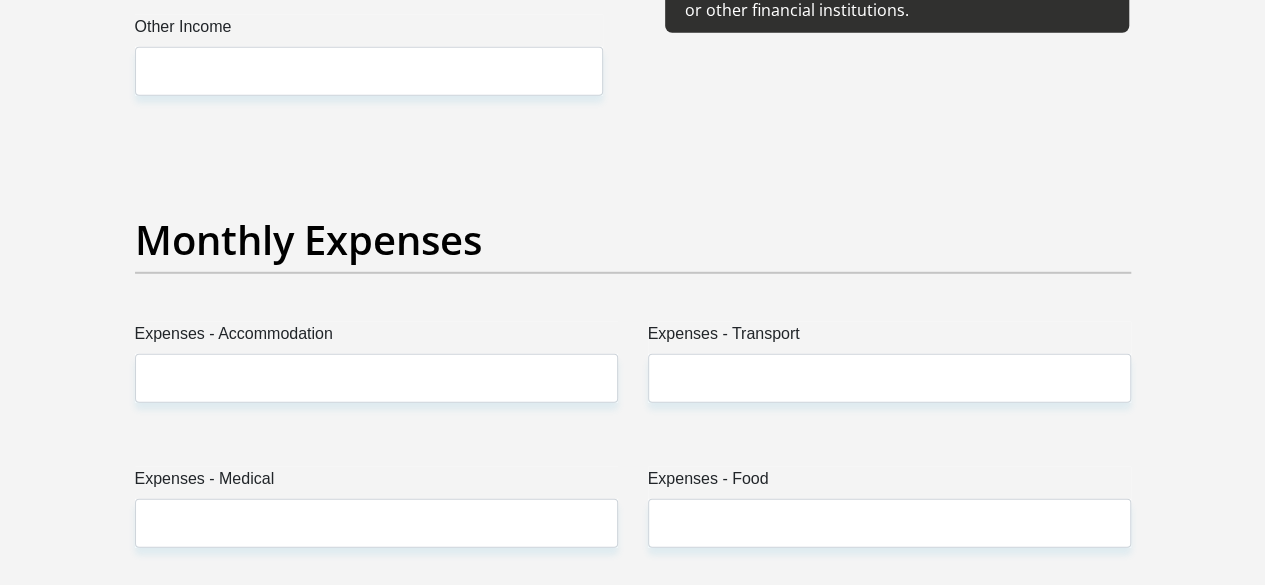 scroll, scrollTop: 2773, scrollLeft: 0, axis: vertical 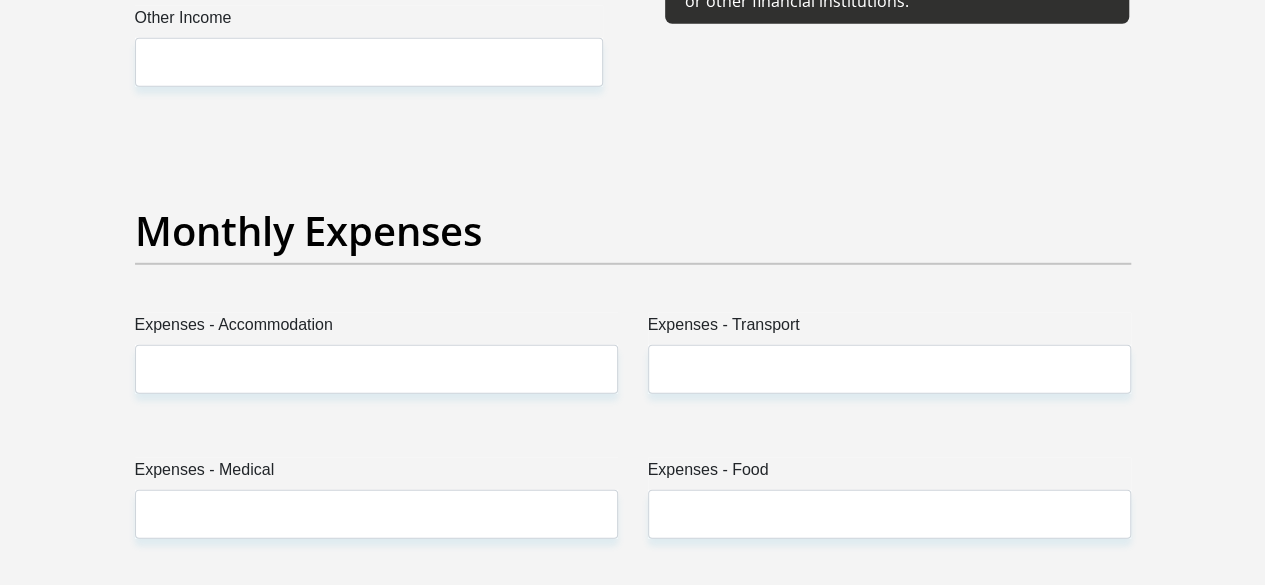type on "60940.06" 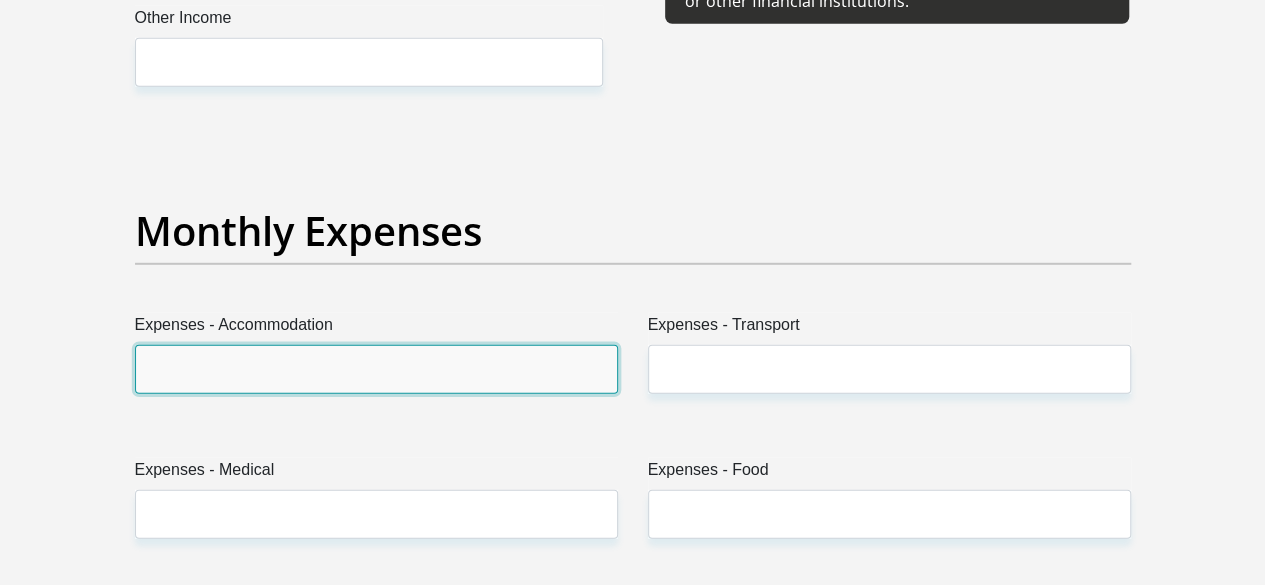 click on "Expenses - Accommodation" at bounding box center (376, 369) 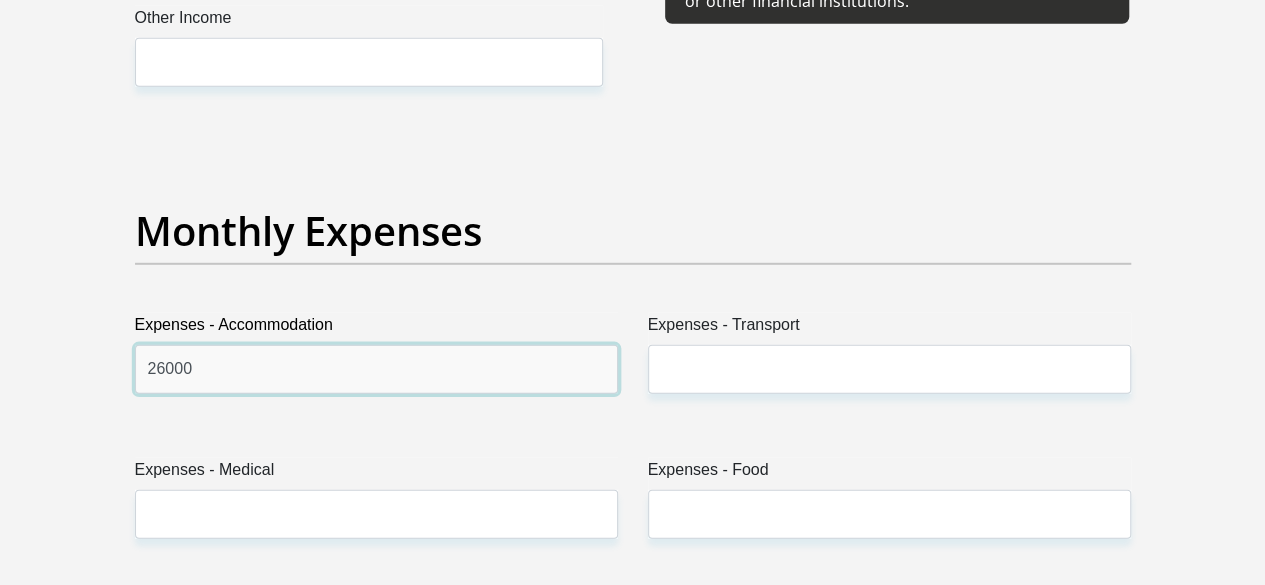 type on "26000" 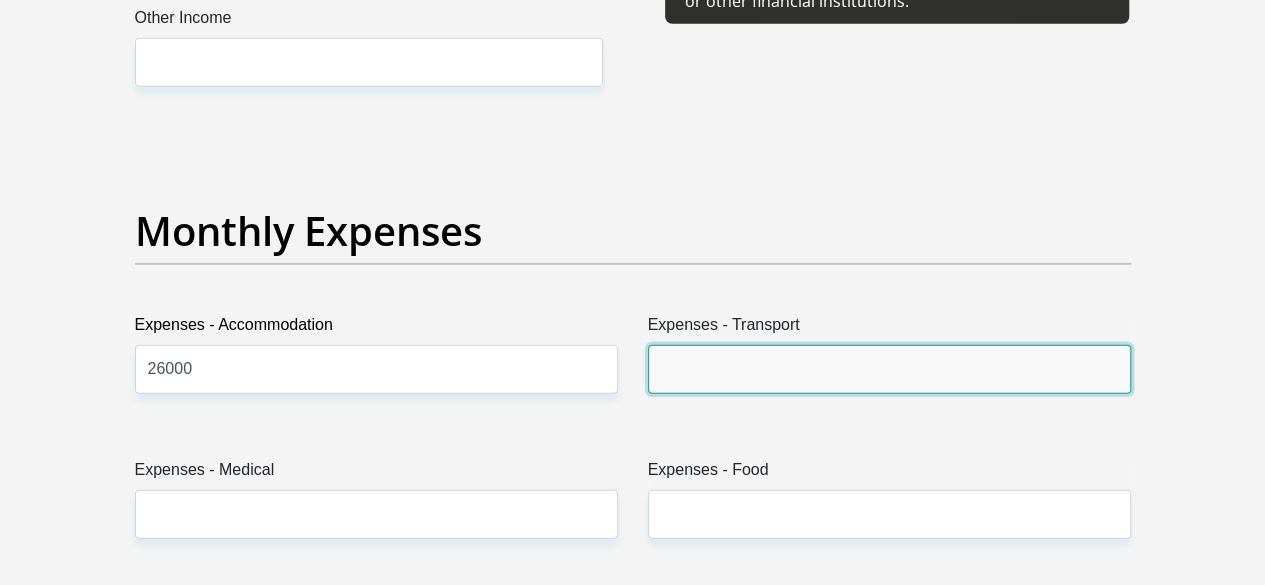 click on "Expenses - Transport" at bounding box center [889, 369] 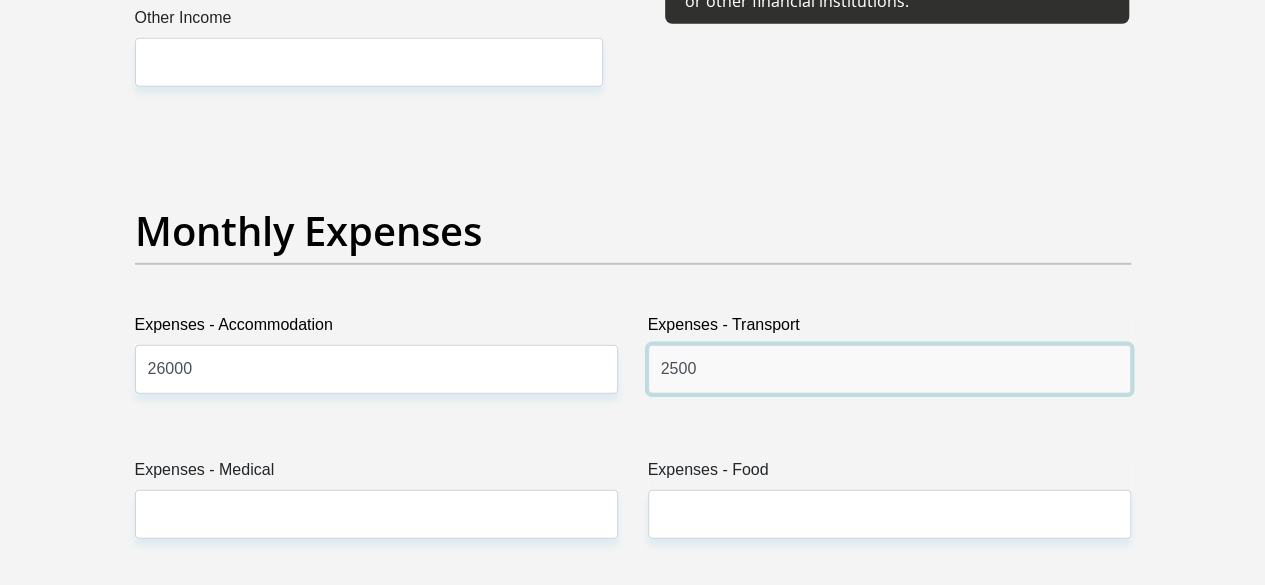 type on "2500" 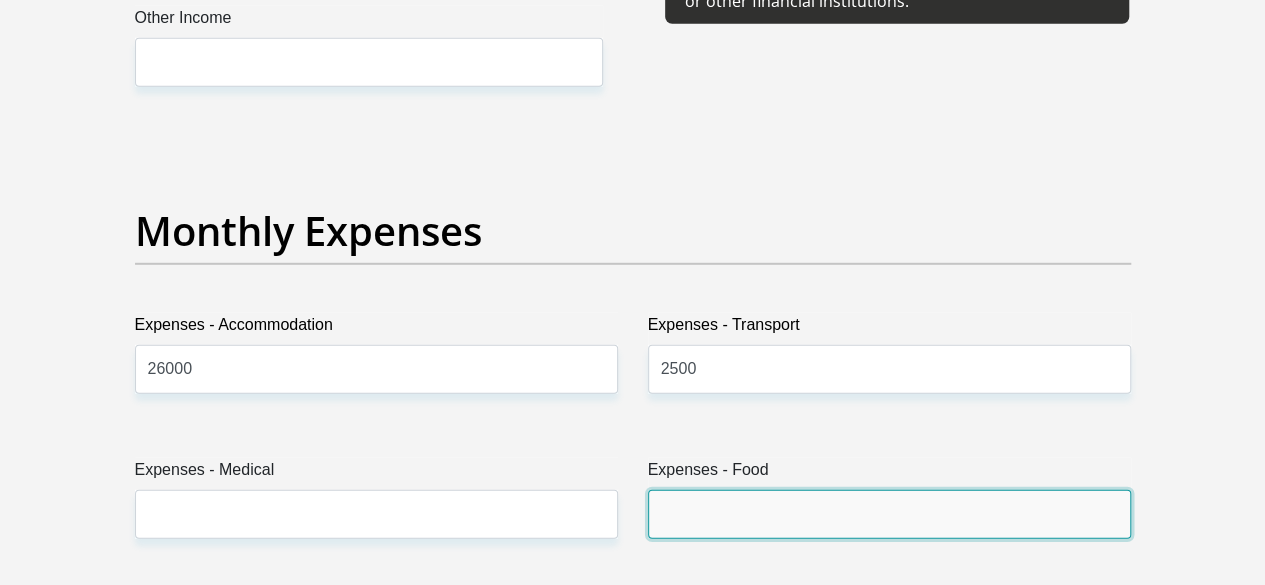 click on "Expenses - Food" at bounding box center (889, 514) 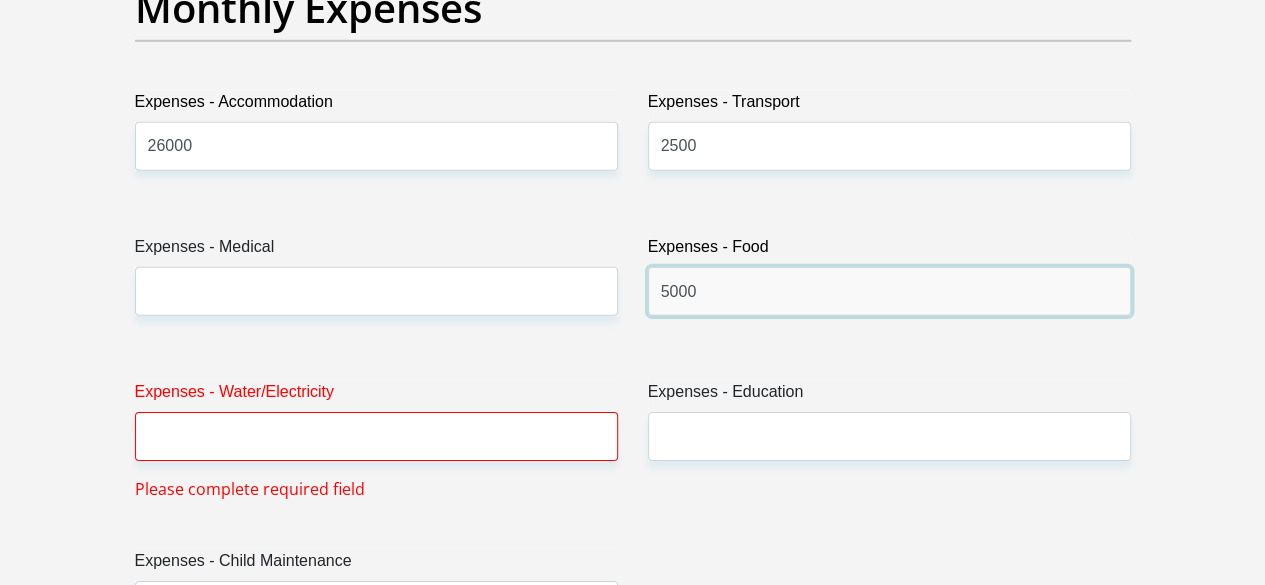 scroll, scrollTop: 2978, scrollLeft: 0, axis: vertical 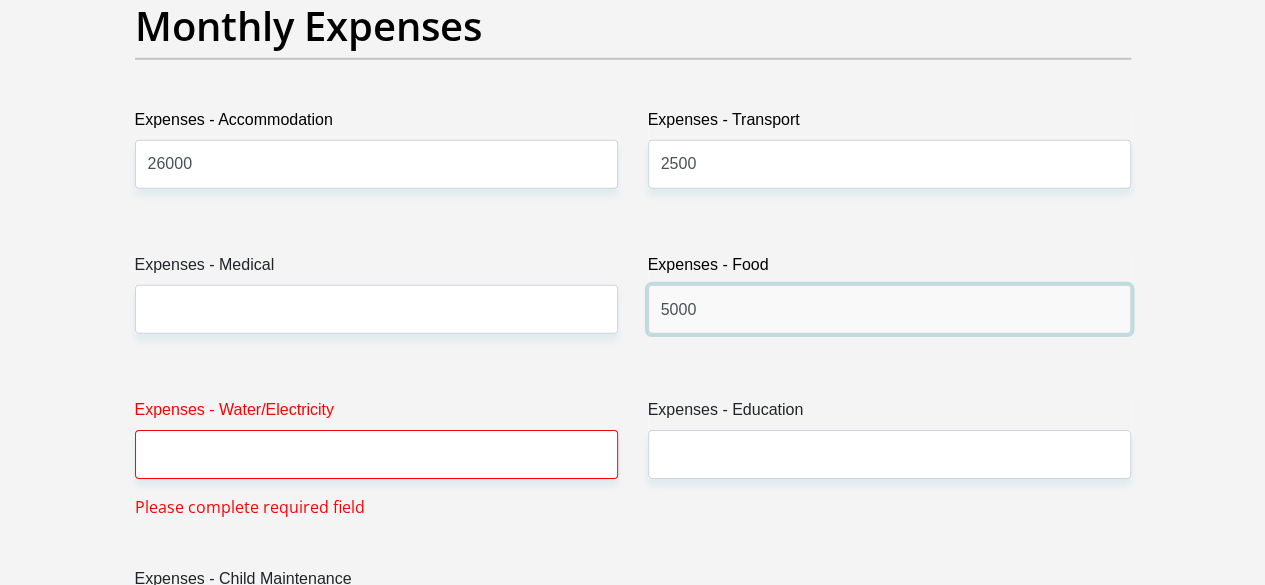 type on "5000" 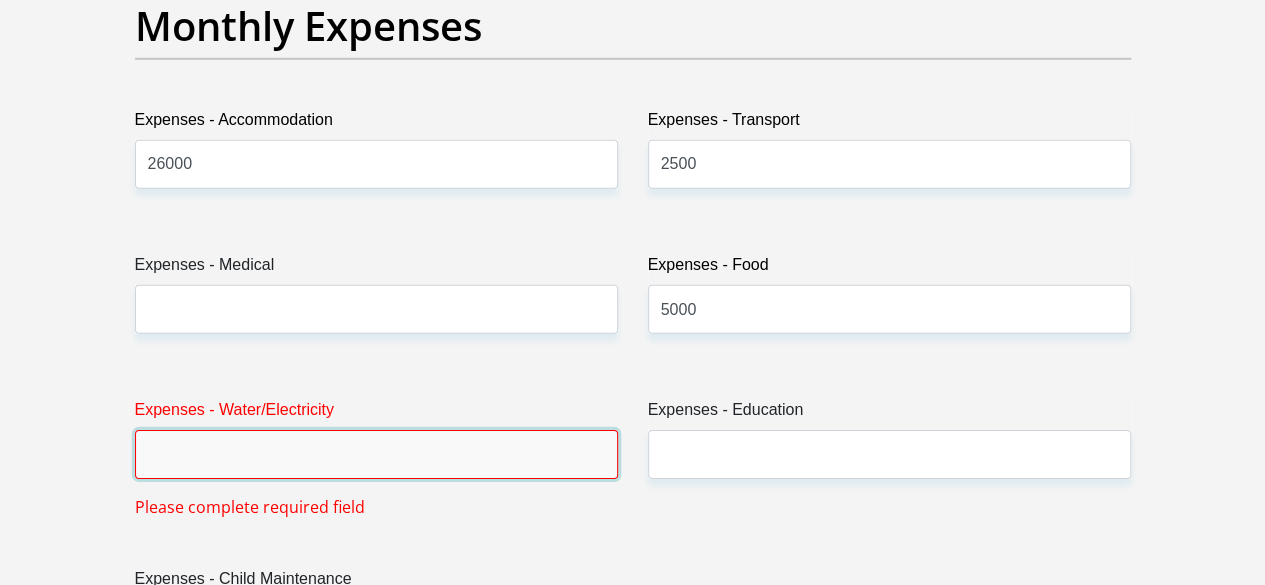 click on "Expenses - Water/Electricity" at bounding box center (376, 454) 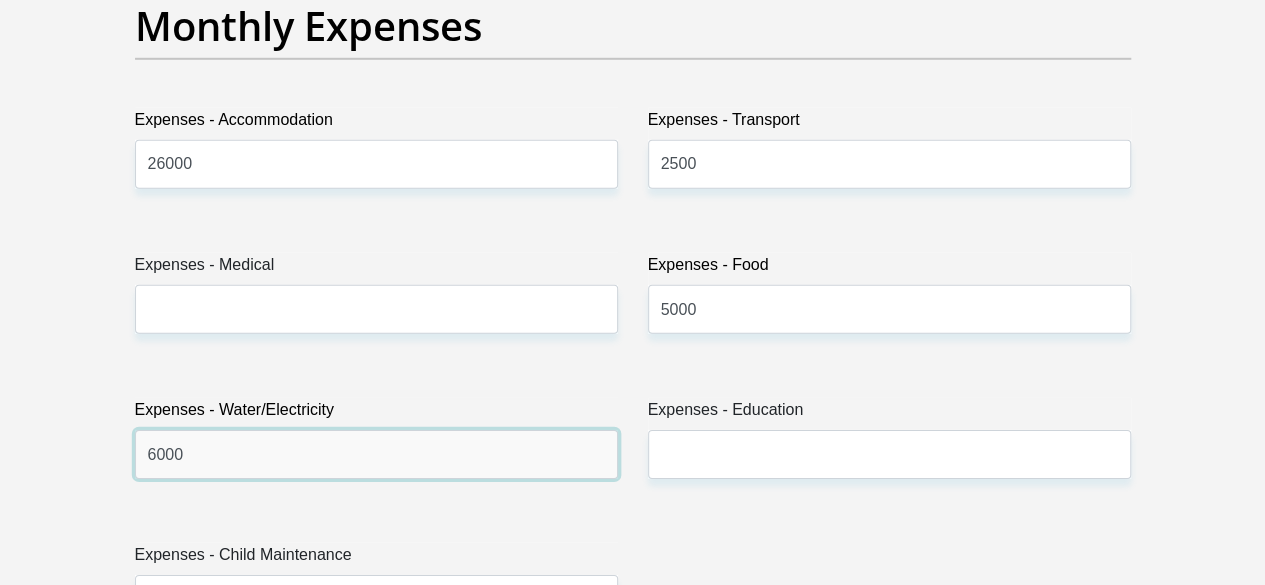 type on "6000" 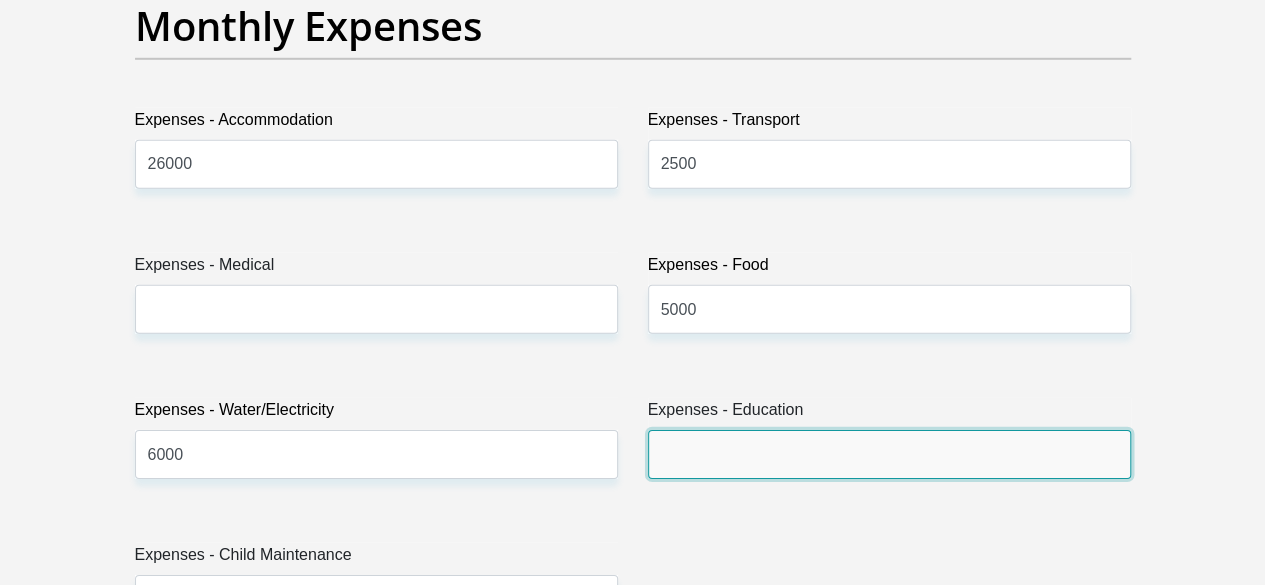 click on "Expenses - Education" at bounding box center (889, 454) 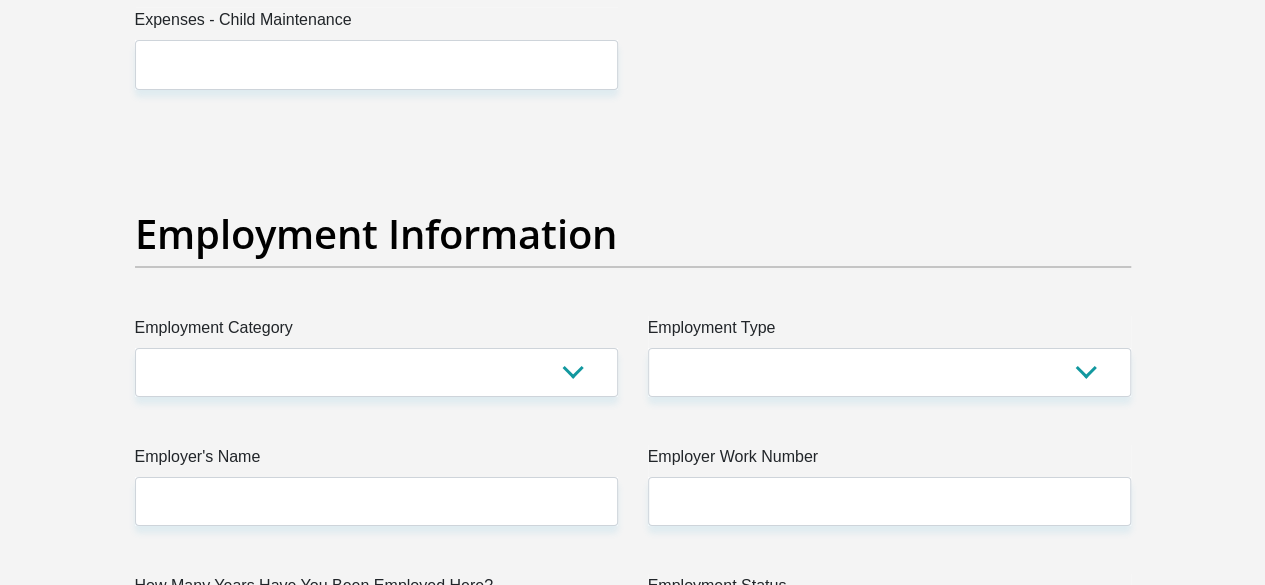 scroll, scrollTop: 3600, scrollLeft: 0, axis: vertical 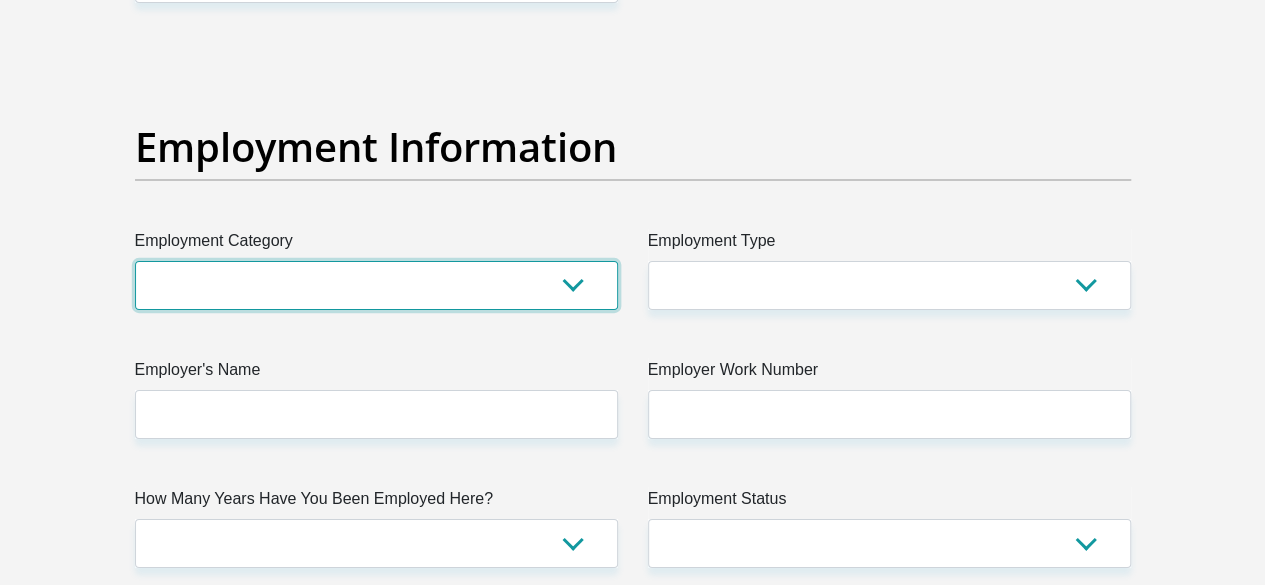 click on "AGRICULTURE
ALCOHOL & TOBACCO
CONSTRUCTION MATERIALS
METALLURGY
EQUIPMENT FOR RENEWABLE ENERGY
SPECIALIZED CONTRACTORS
CAR
GAMING (INCL. INTERNET
OTHER WHOLESALE
UNLICENSED PHARMACEUTICALS
CURRENCY EXCHANGE HOUSES
OTHER FINANCIAL INSTITUTIONS & INSURANCE
REAL ESTATE AGENTS
OIL & GAS
OTHER MATERIALS (E.G. IRON ORE)
PRECIOUS STONES & PRECIOUS METALS
POLITICAL ORGANIZATIONS
RELIGIOUS ORGANIZATIONS(NOT SECTS)
ACTI. HAVING BUSINESS DEAL WITH PUBLIC ADMINISTRATION
LAUNDROMATS" at bounding box center (376, 285) 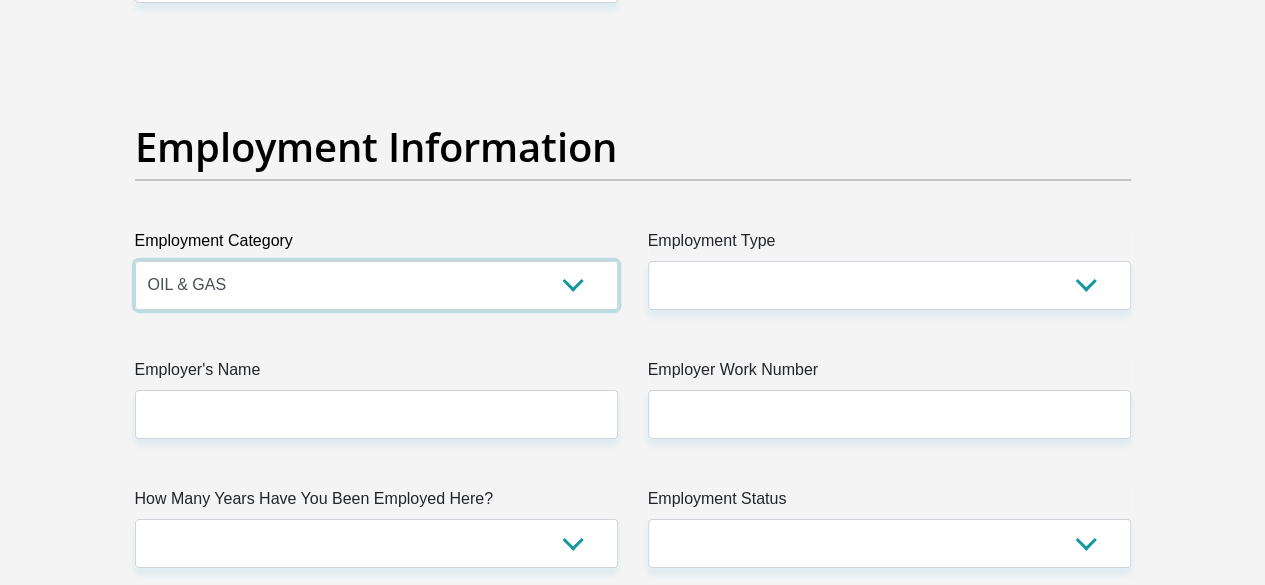 click on "AGRICULTURE
ALCOHOL & TOBACCO
CONSTRUCTION MATERIALS
METALLURGY
EQUIPMENT FOR RENEWABLE ENERGY
SPECIALIZED CONTRACTORS
CAR
GAMING (INCL. INTERNET
OTHER WHOLESALE
UNLICENSED PHARMACEUTICALS
CURRENCY EXCHANGE HOUSES
OTHER FINANCIAL INSTITUTIONS & INSURANCE
REAL ESTATE AGENTS
OIL & GAS
OTHER MATERIALS (E.G. IRON ORE)
PRECIOUS STONES & PRECIOUS METALS
POLITICAL ORGANIZATIONS
RELIGIOUS ORGANIZATIONS(NOT SECTS)
ACTI. HAVING BUSINESS DEAL WITH PUBLIC ADMINISTRATION
LAUNDROMATS" at bounding box center (376, 285) 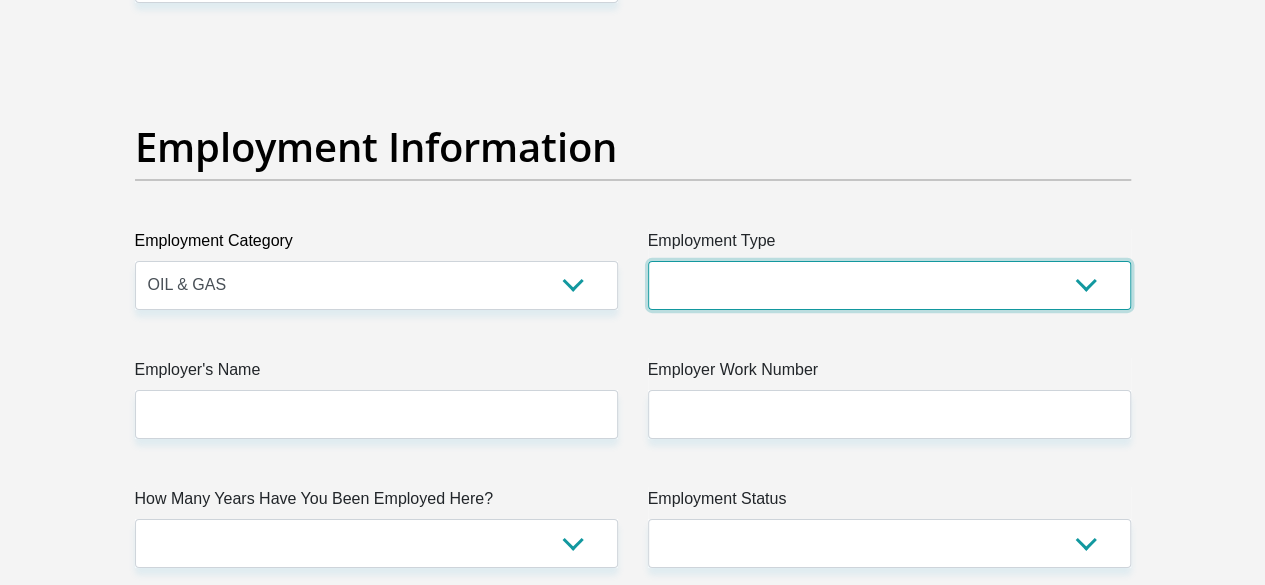 click on "College/Lecturer
Craft Seller
Creative
Driver
Executive
Farmer
Forces - Non Commissioned
Forces - Officer
Hawker
Housewife
Labourer
Licenced Professional
Manager
Miner
Non Licenced Professional
Office Staff/Clerk
Outside Worker
Pensioner
Permanent Teacher
Production/Manufacturing
Sales
Self-Employed
Semi-Professional Worker
Service Industry  Social Worker  Student" at bounding box center (889, 285) 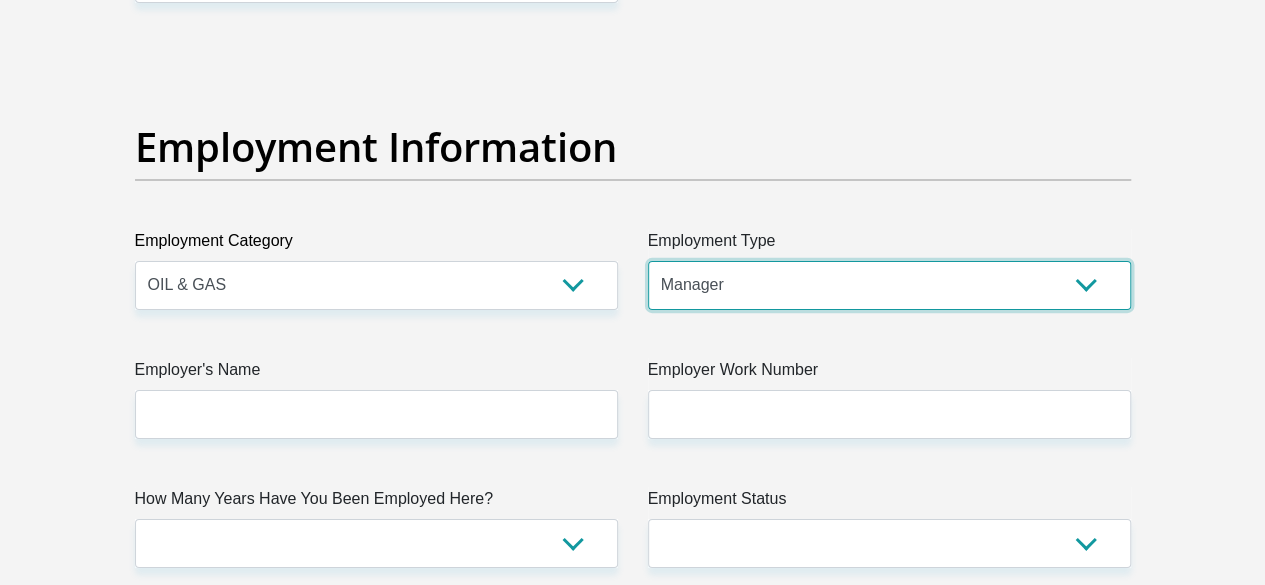 click on "College/Lecturer
Craft Seller
Creative
Driver
Executive
Farmer
Forces - Non Commissioned
Forces - Officer
Hawker
Housewife
Labourer
Licenced Professional
Manager
Miner
Non Licenced Professional
Office Staff/Clerk
Outside Worker
Pensioner
Permanent Teacher
Production/Manufacturing
Sales
Self-Employed
Semi-Professional Worker
Service Industry  Social Worker  Student" at bounding box center (889, 285) 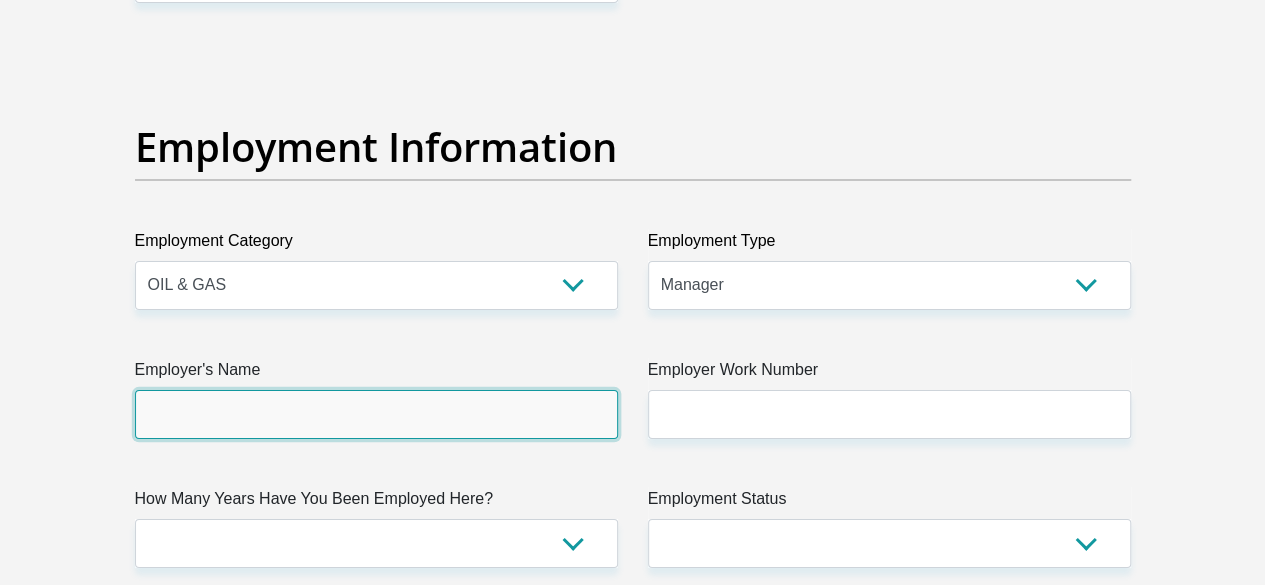 click on "Employer's Name" at bounding box center (376, 414) 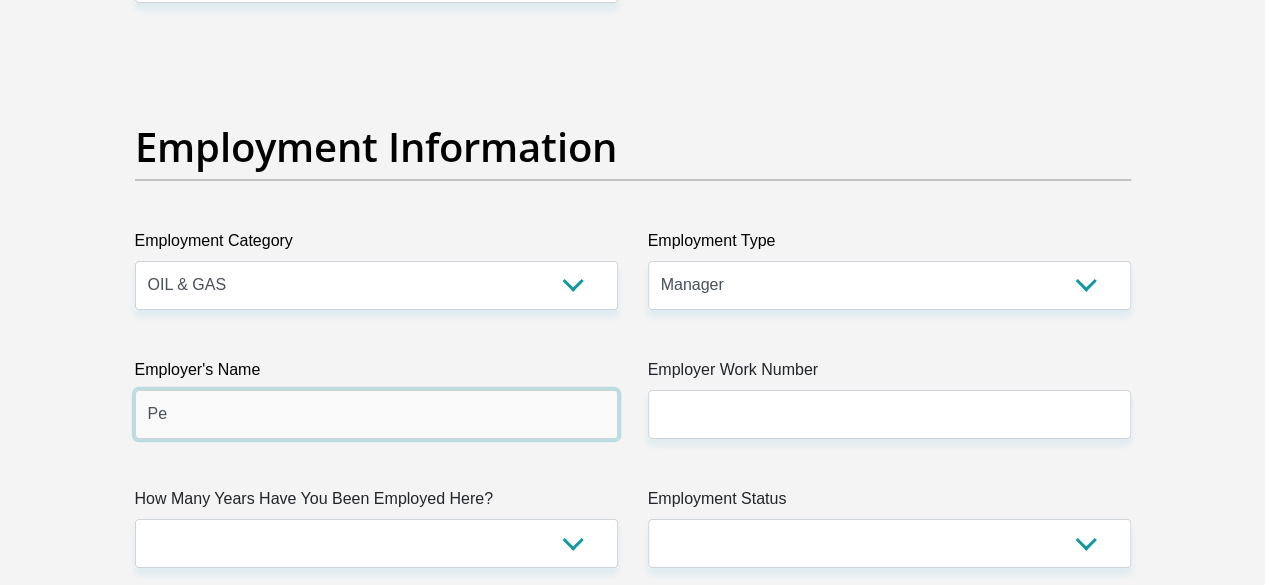 type on "P" 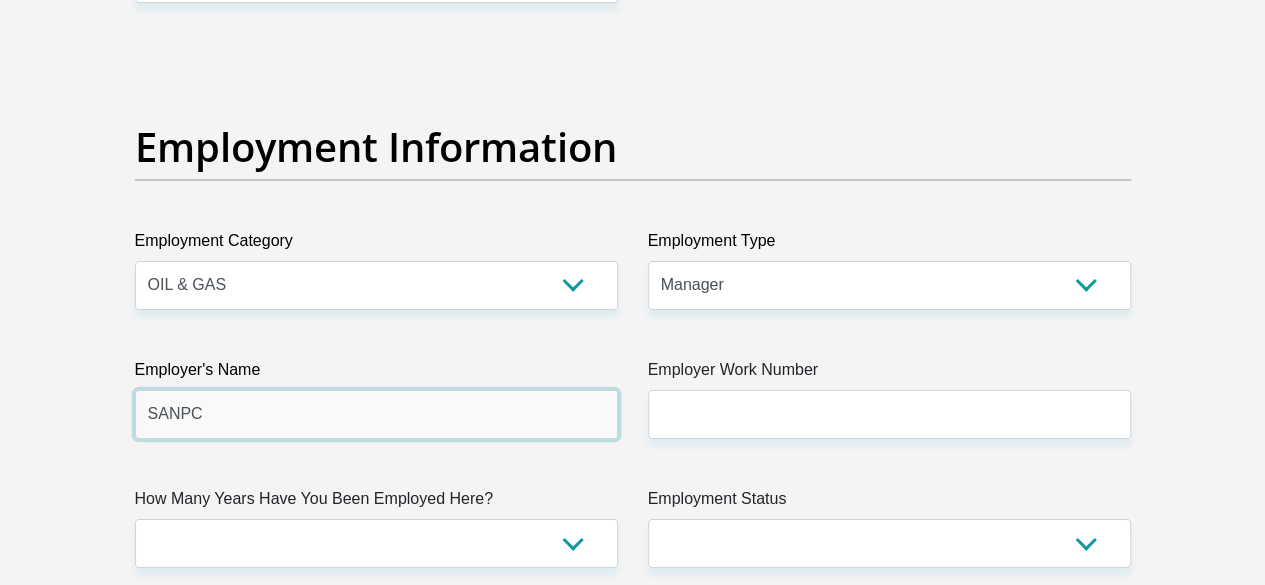 type on "SANPC" 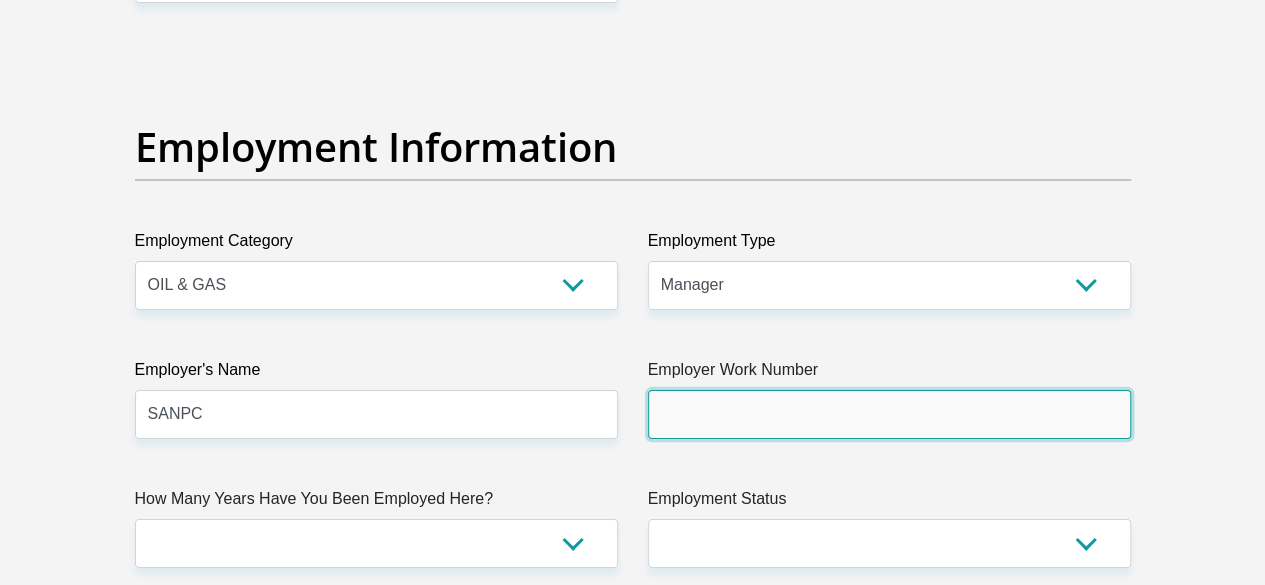 click on "Employer Work Number" at bounding box center (889, 414) 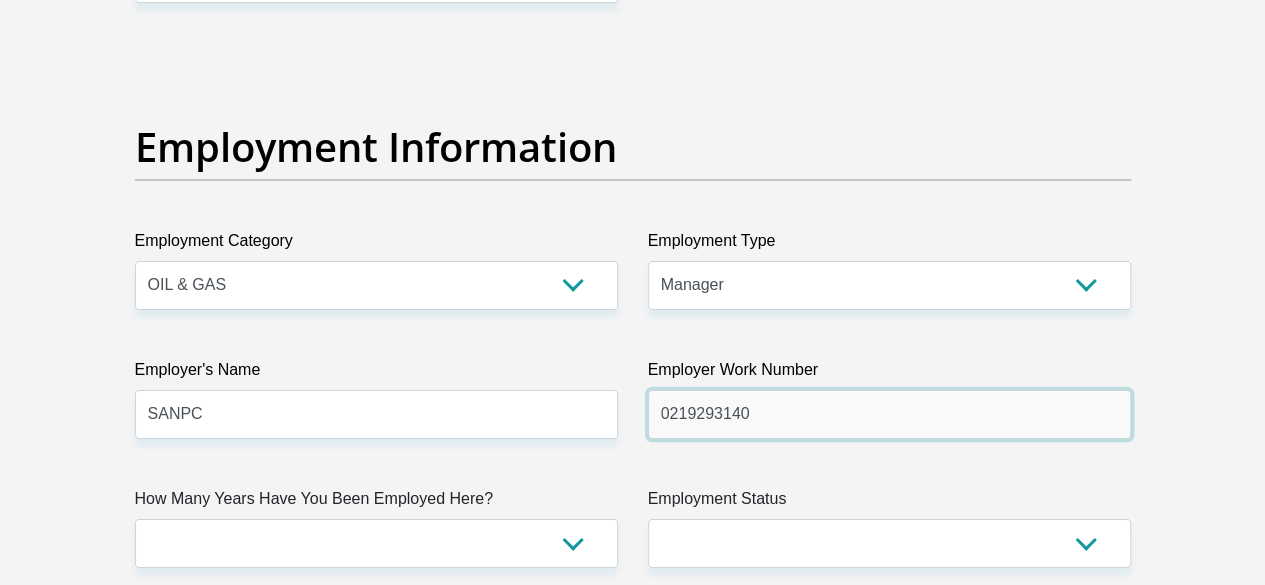 type on "0219293140" 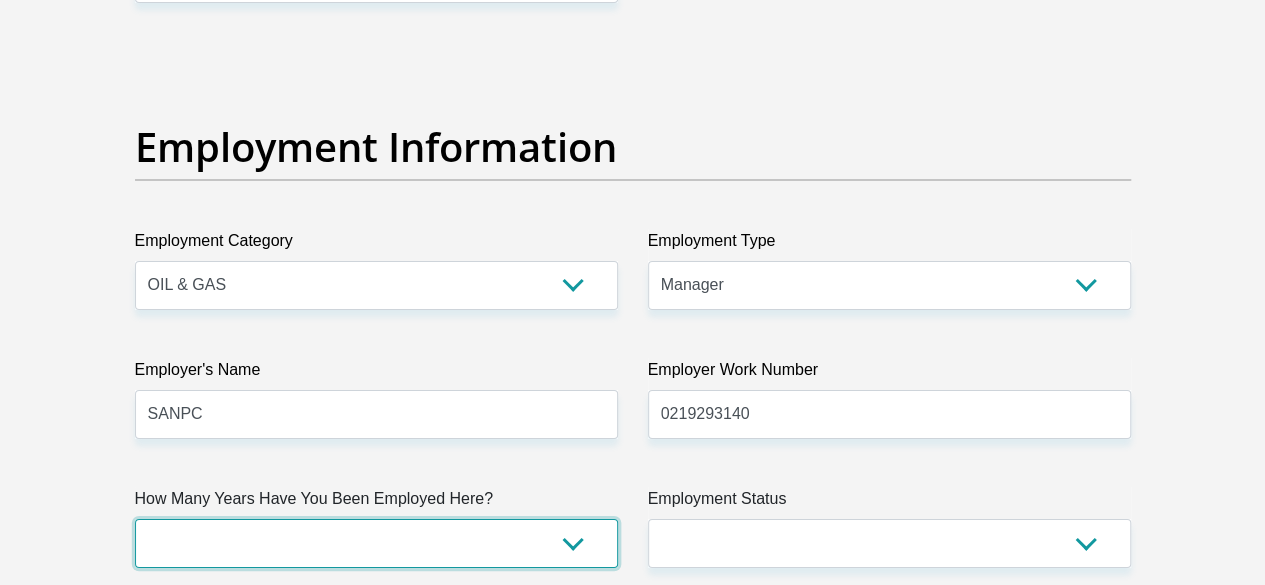 click on "less than 1 year
1-3 years
3-5 years
5+ years" at bounding box center (376, 543) 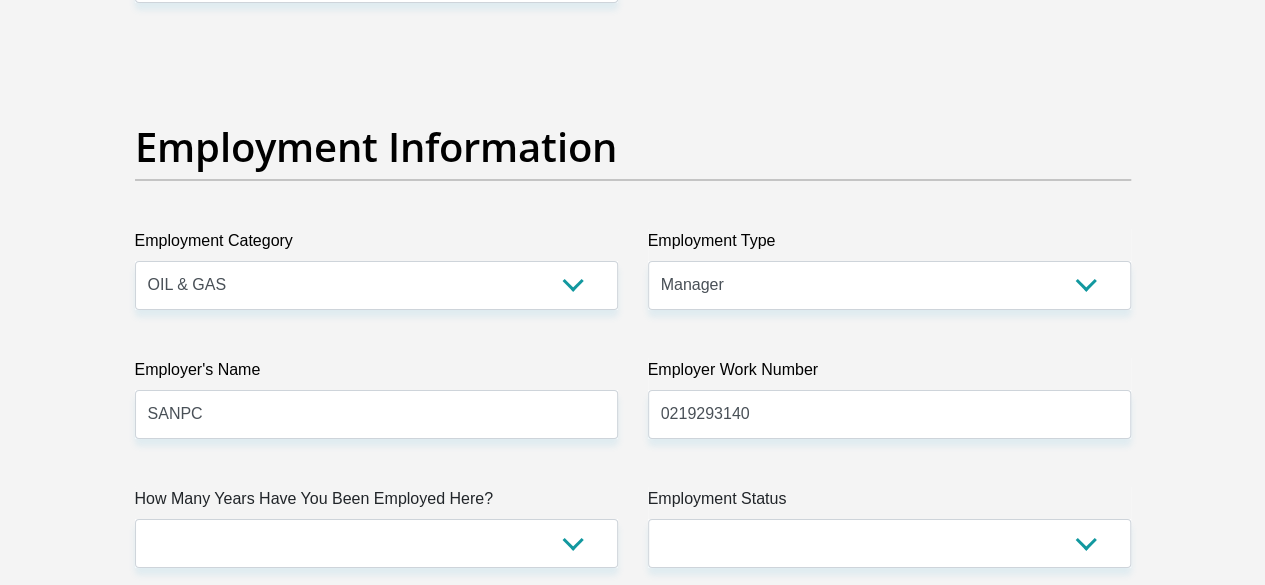 click on "Title
Mr
Ms
Mrs
Dr
[PERSON_NAME]
First Name
[PERSON_NAME]
Surname
[PERSON_NAME]
ID Number
7603021032085
Please input valid ID number
Race
Black
Coloured
Indian
White
Other
Contact Number
0849679938
Please input valid contact number
Nationality
[GEOGRAPHIC_DATA]
[GEOGRAPHIC_DATA]
[GEOGRAPHIC_DATA]  [GEOGRAPHIC_DATA]  [GEOGRAPHIC_DATA]" at bounding box center (633, 41) 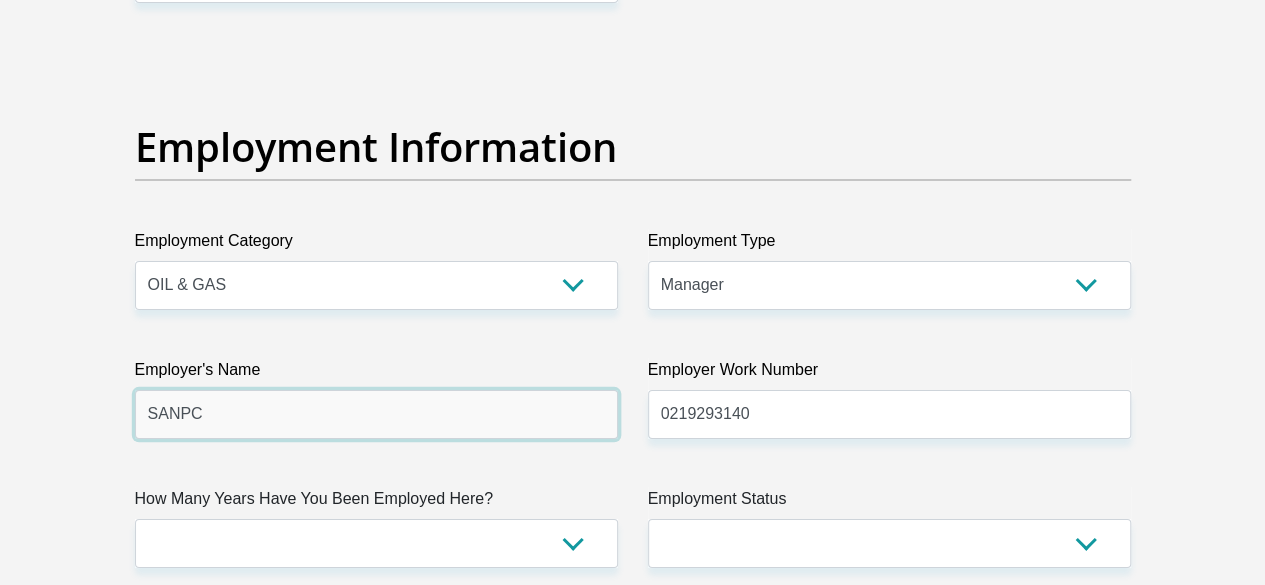 click on "SANPC" at bounding box center [376, 414] 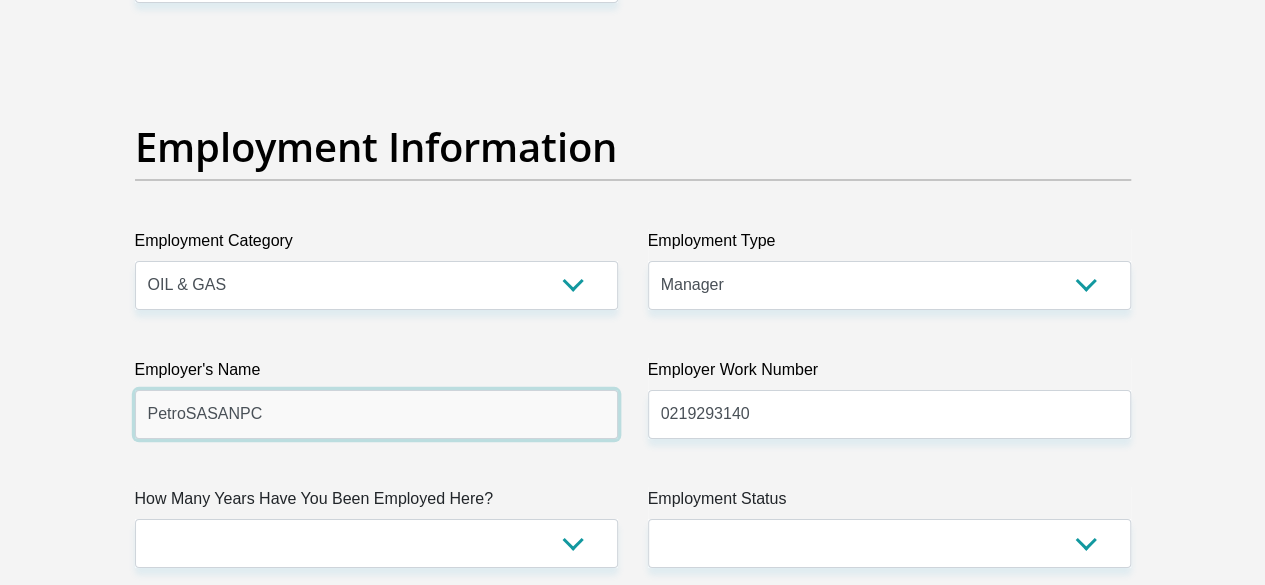 type on "PetroSASANPC" 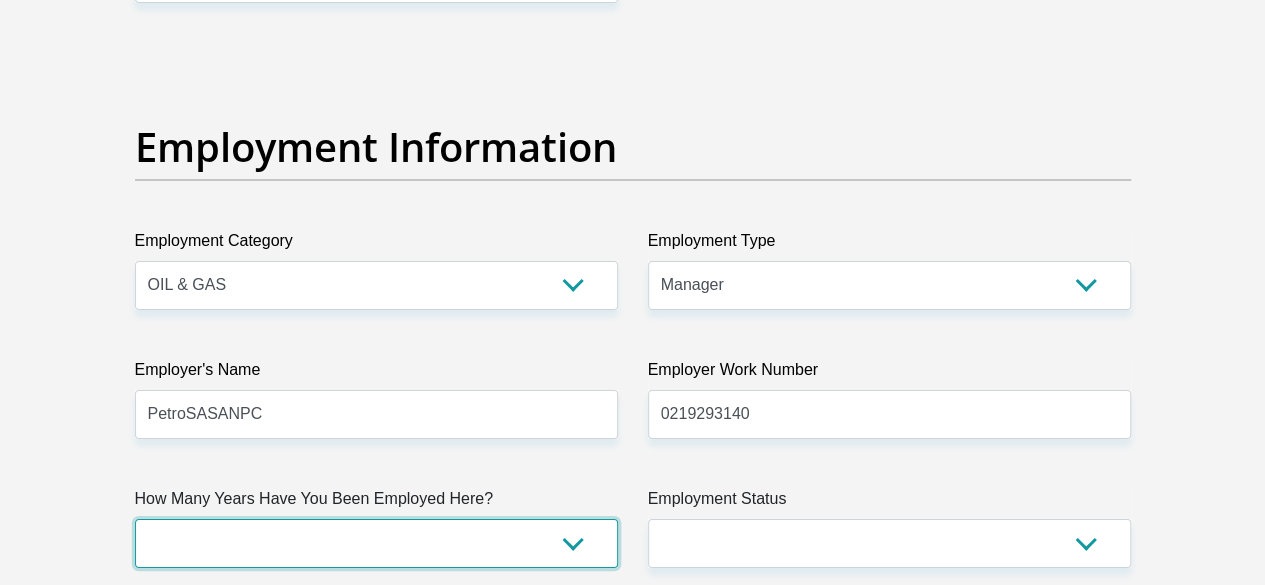 click on "less than 1 year
1-3 years
3-5 years
5+ years" at bounding box center (376, 543) 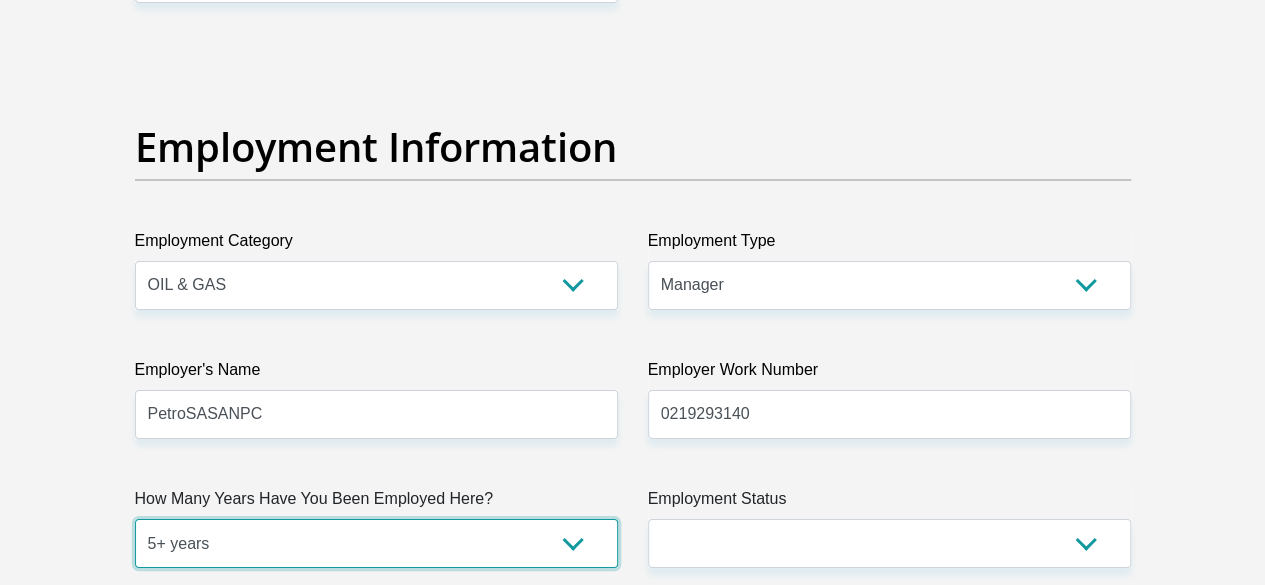 click on "less than 1 year
1-3 years
3-5 years
5+ years" at bounding box center (376, 543) 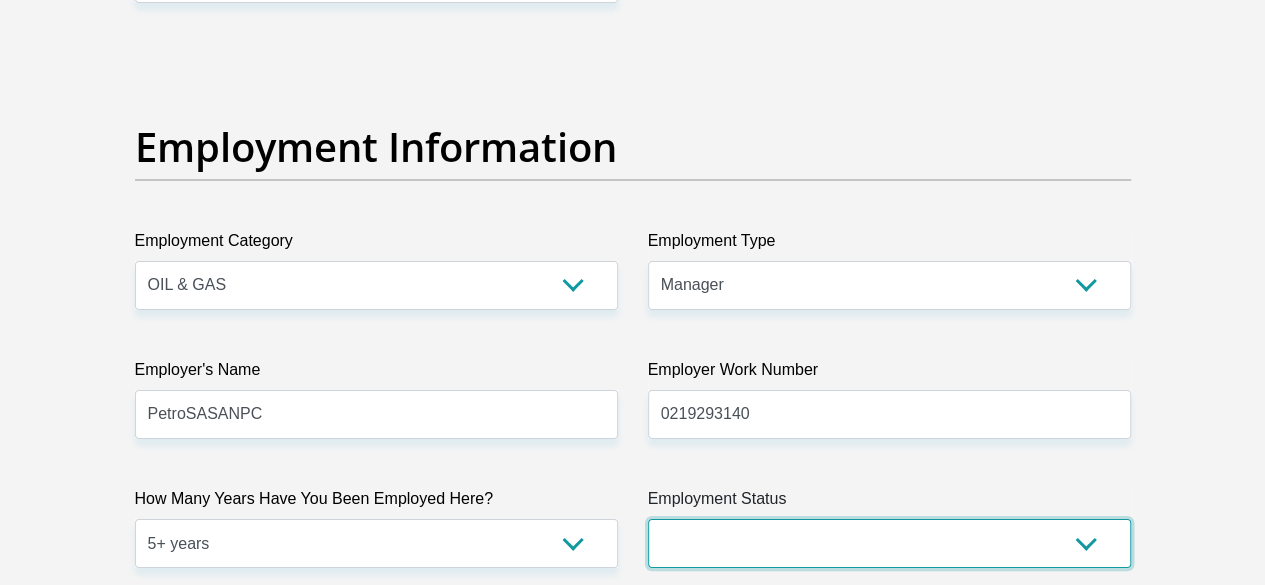click on "Permanent/Full-time
Part-time/Casual
[DEMOGRAPHIC_DATA] Worker
Self-Employed
Housewife
Retired
Student
Medically Boarded
Disability
Unemployed" at bounding box center [889, 543] 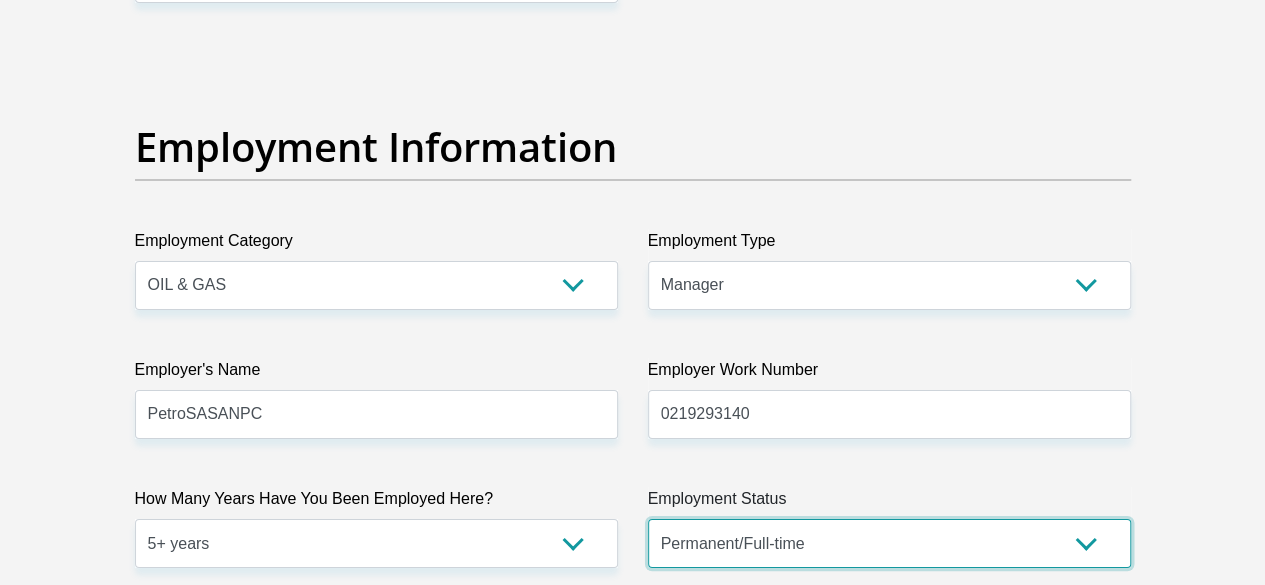 click on "Permanent/Full-time
Part-time/Casual
[DEMOGRAPHIC_DATA] Worker
Self-Employed
Housewife
Retired
Student
Medically Boarded
Disability
Unemployed" at bounding box center [889, 543] 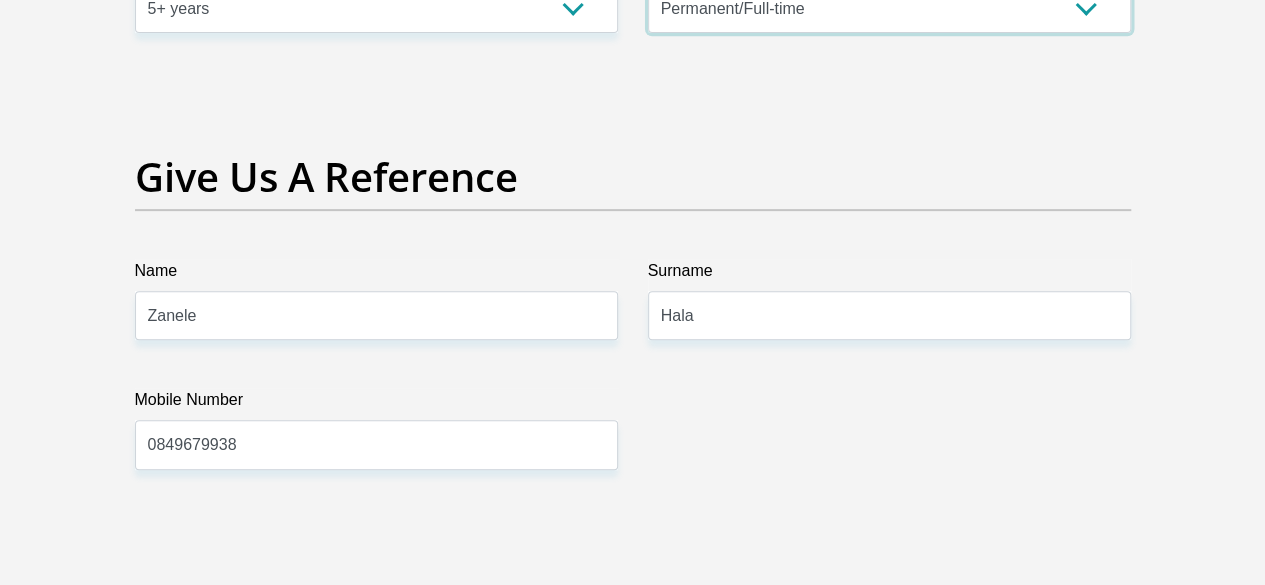 scroll, scrollTop: 4152, scrollLeft: 0, axis: vertical 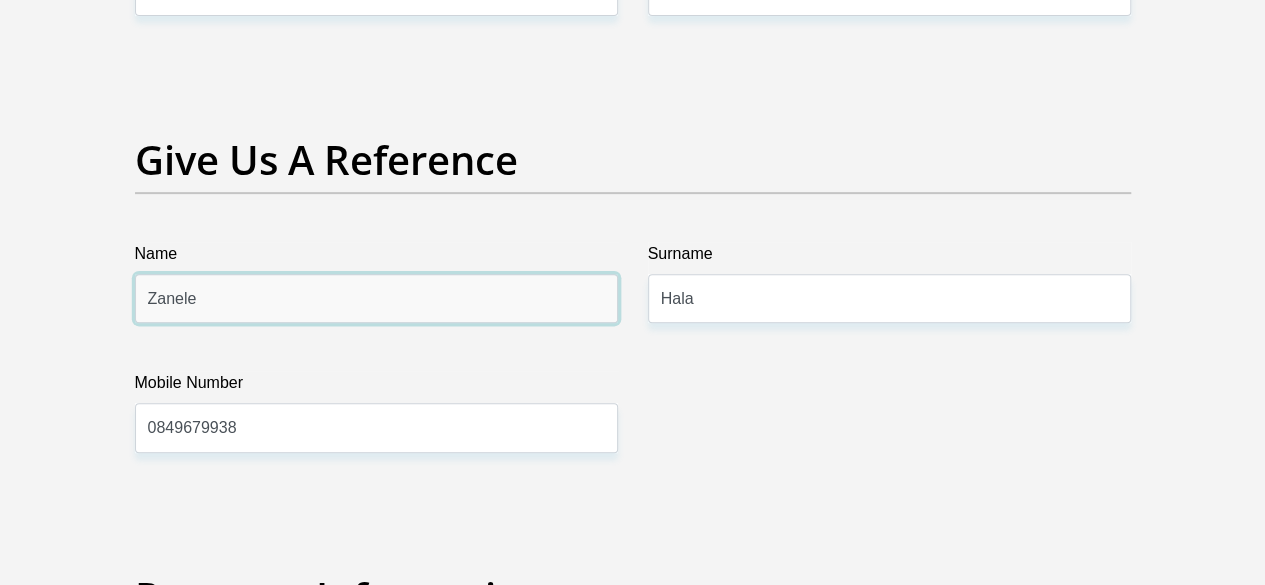 drag, startPoint x: 234, startPoint y: 224, endPoint x: 31, endPoint y: 267, distance: 207.50421 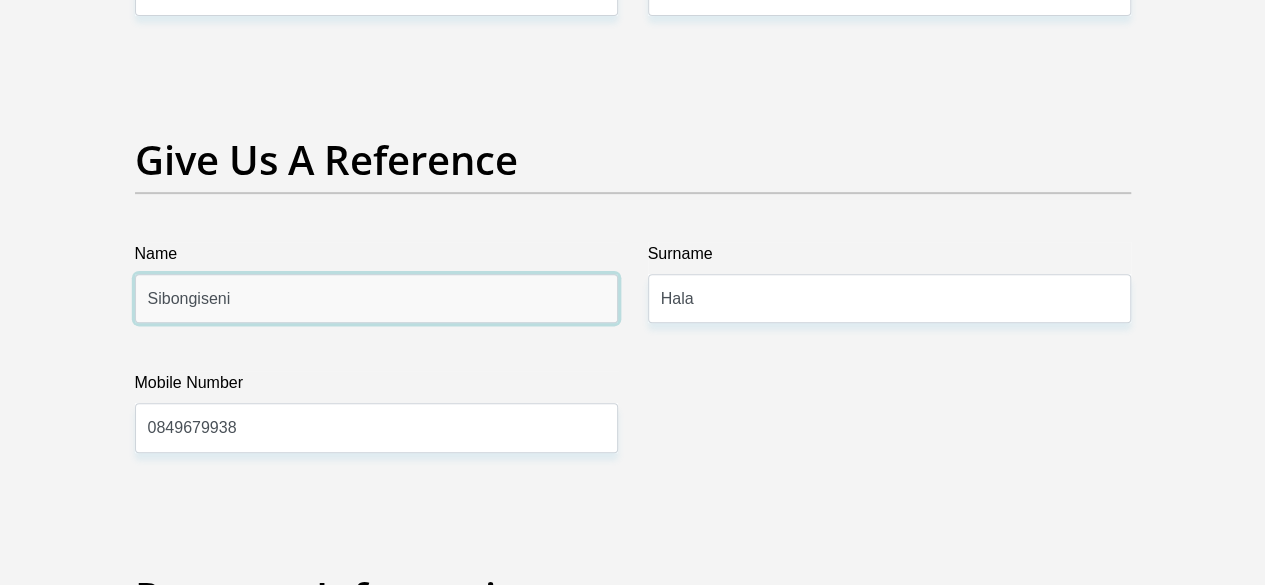 type on "Sibongiseni" 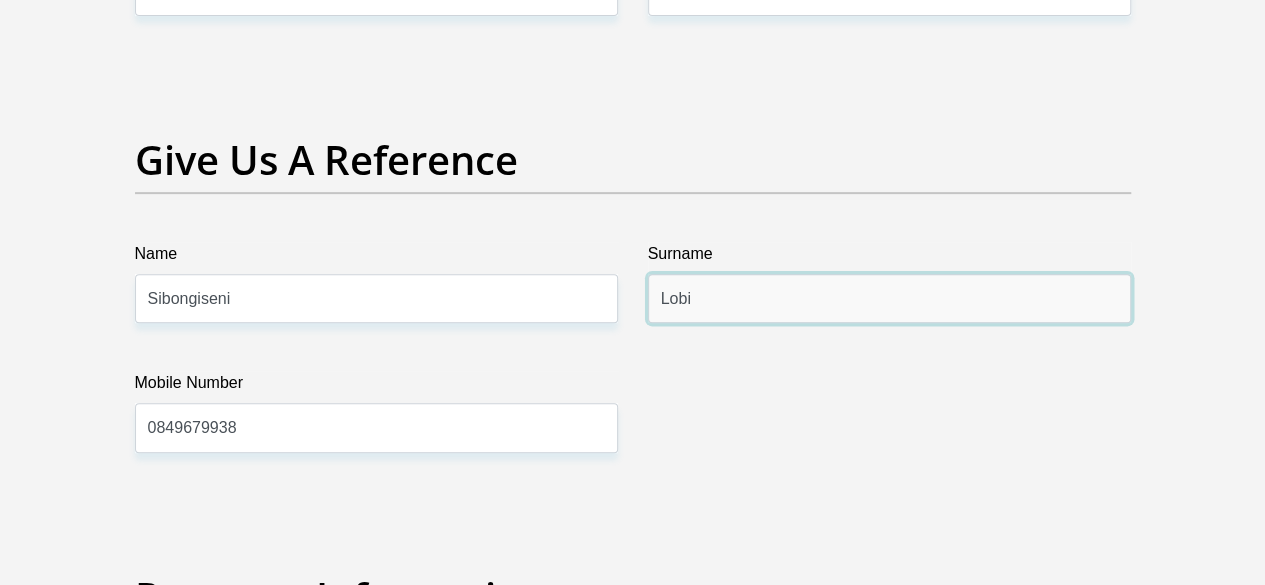 type on "Lobi" 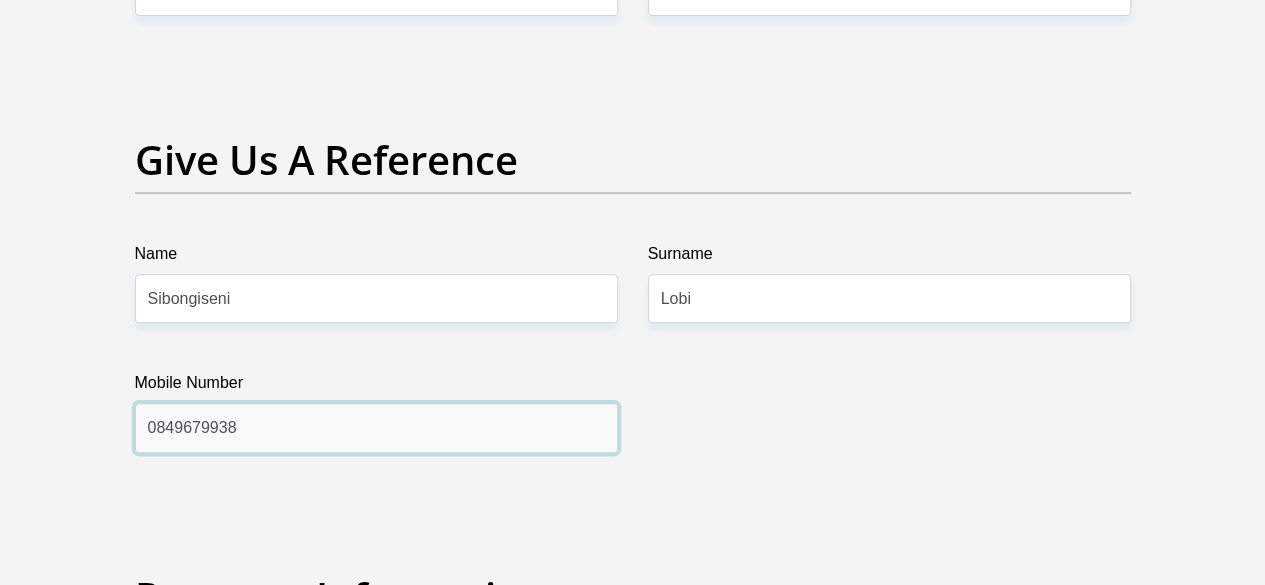 drag, startPoint x: 282, startPoint y: 356, endPoint x: 21, endPoint y: 392, distance: 263.47107 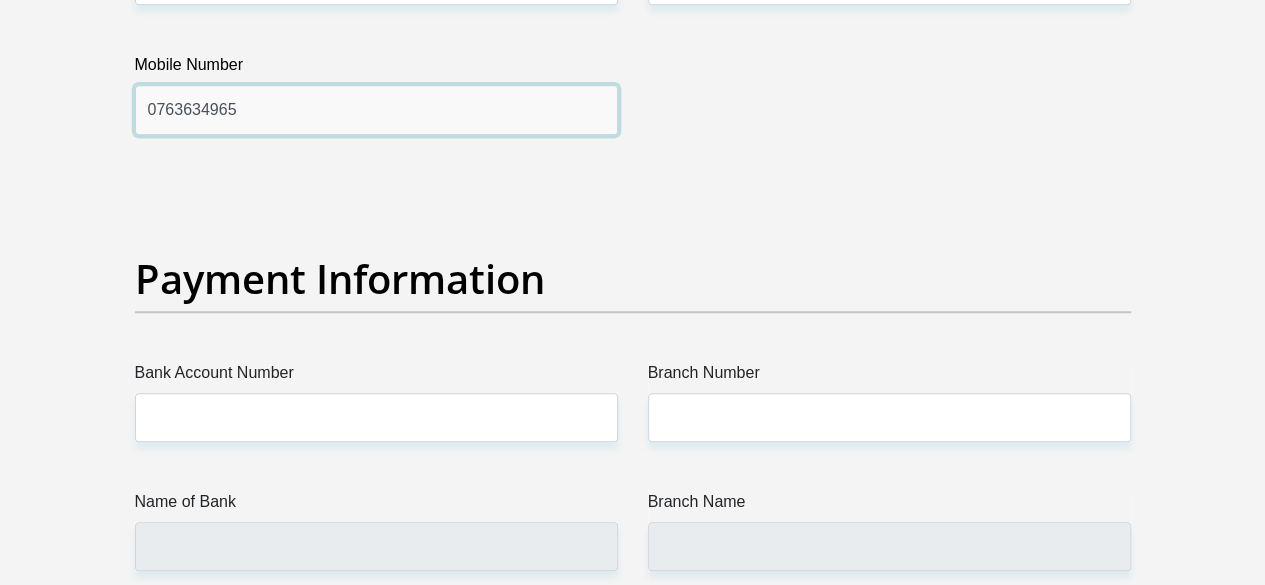 scroll, scrollTop: 4592, scrollLeft: 0, axis: vertical 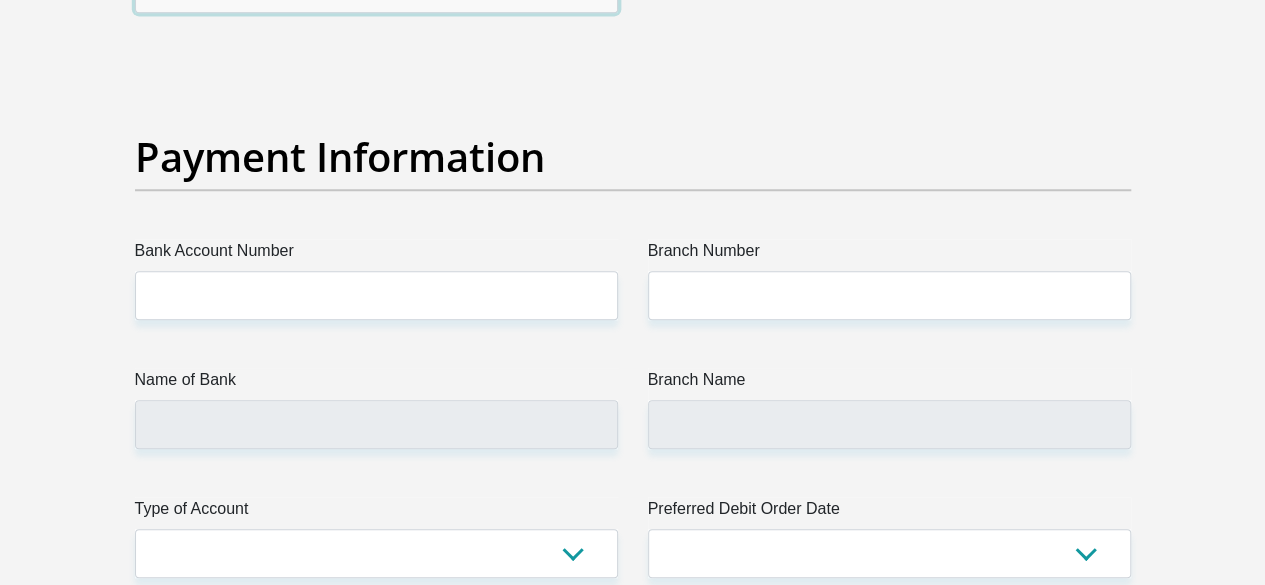 type on "0763634965" 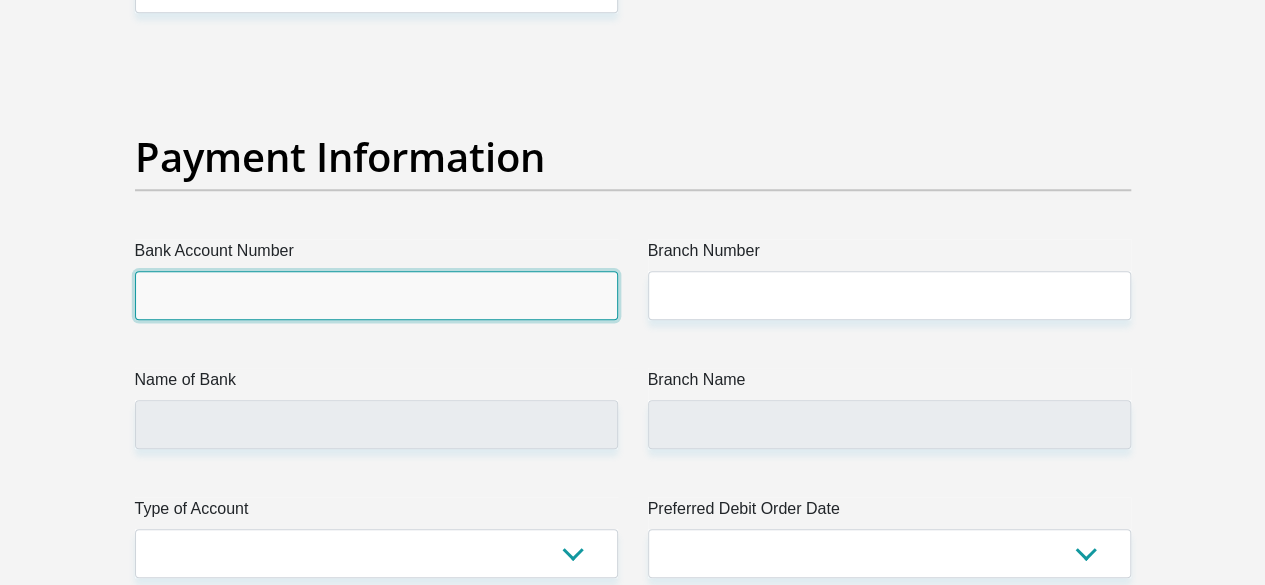 click on "Bank Account Number" at bounding box center (376, 295) 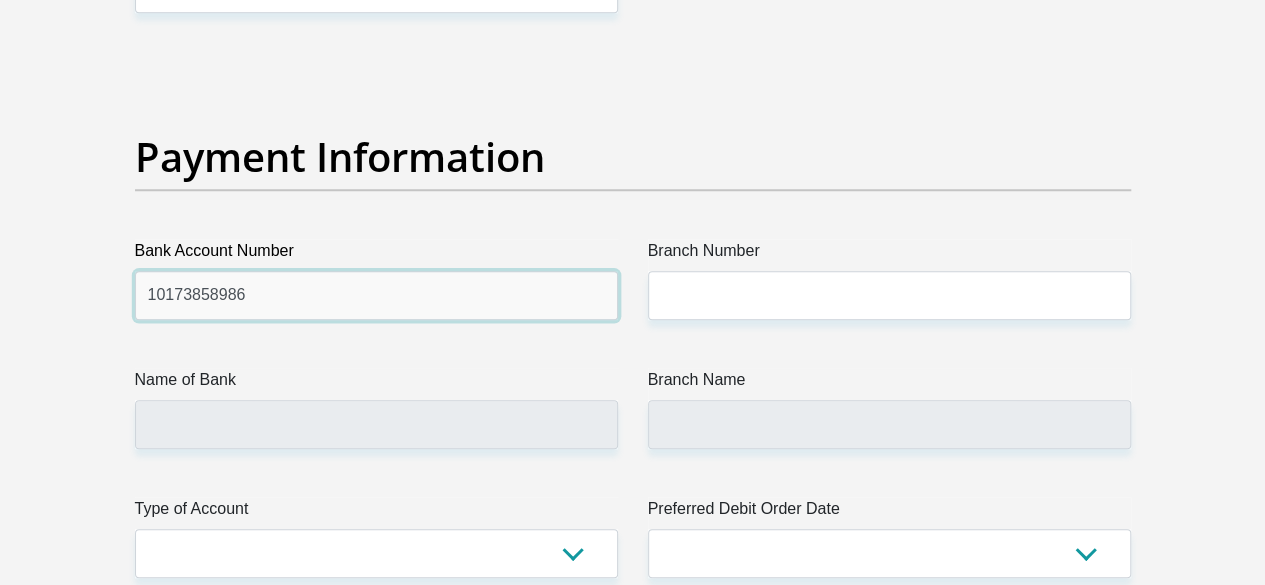 type on "10173858986" 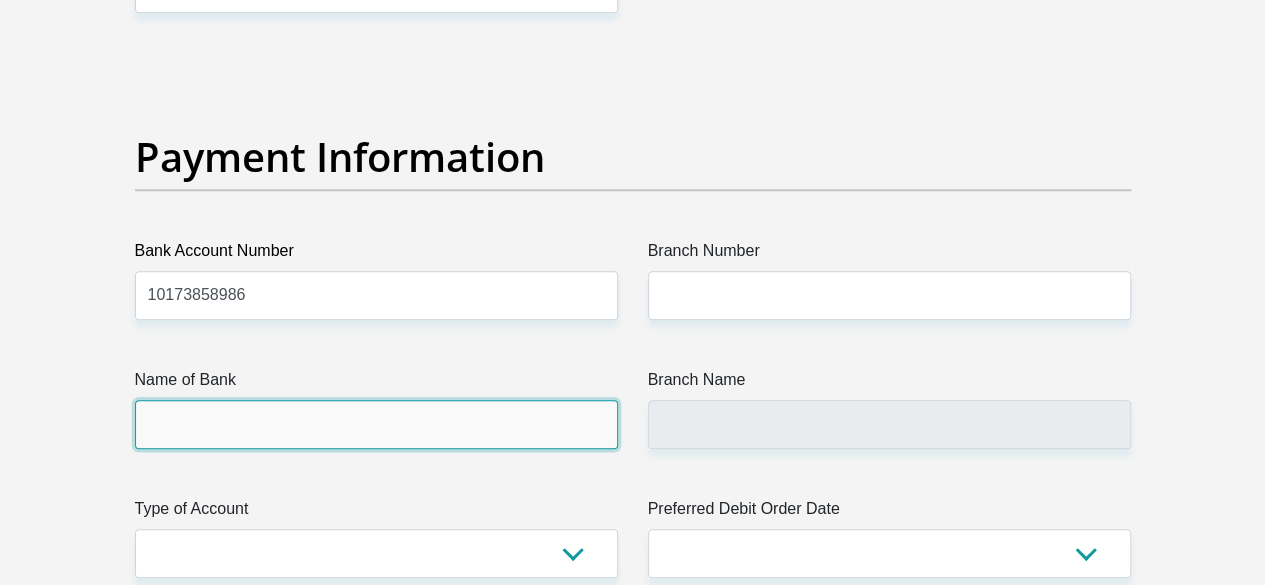 click on "Name of Bank" at bounding box center [376, 424] 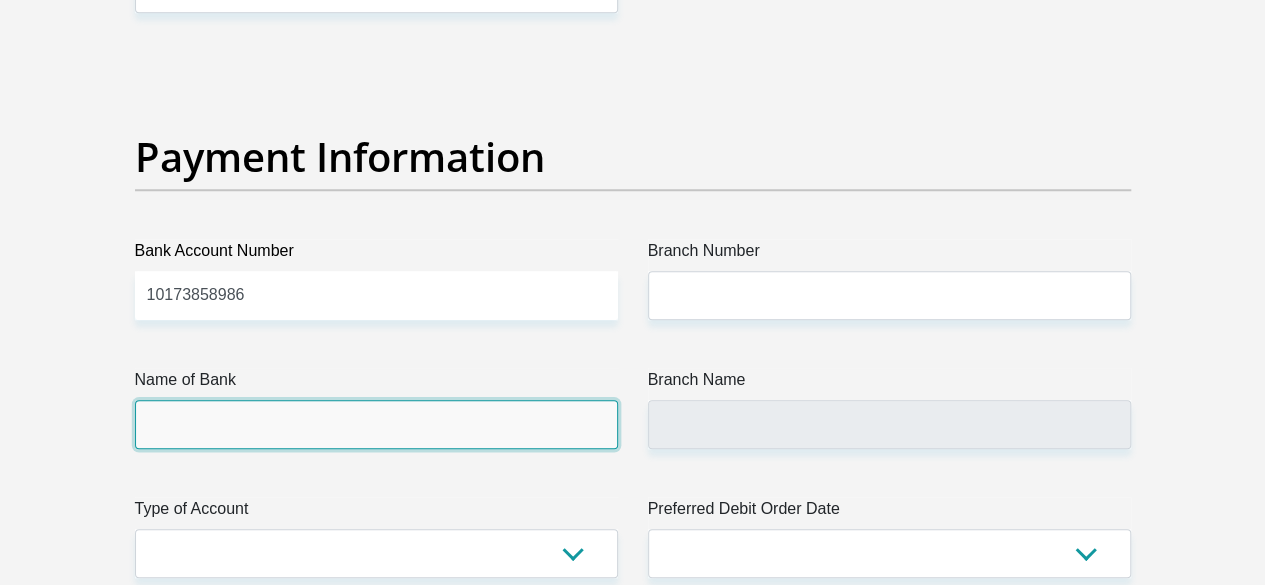 click on "Name of Bank" at bounding box center (376, 424) 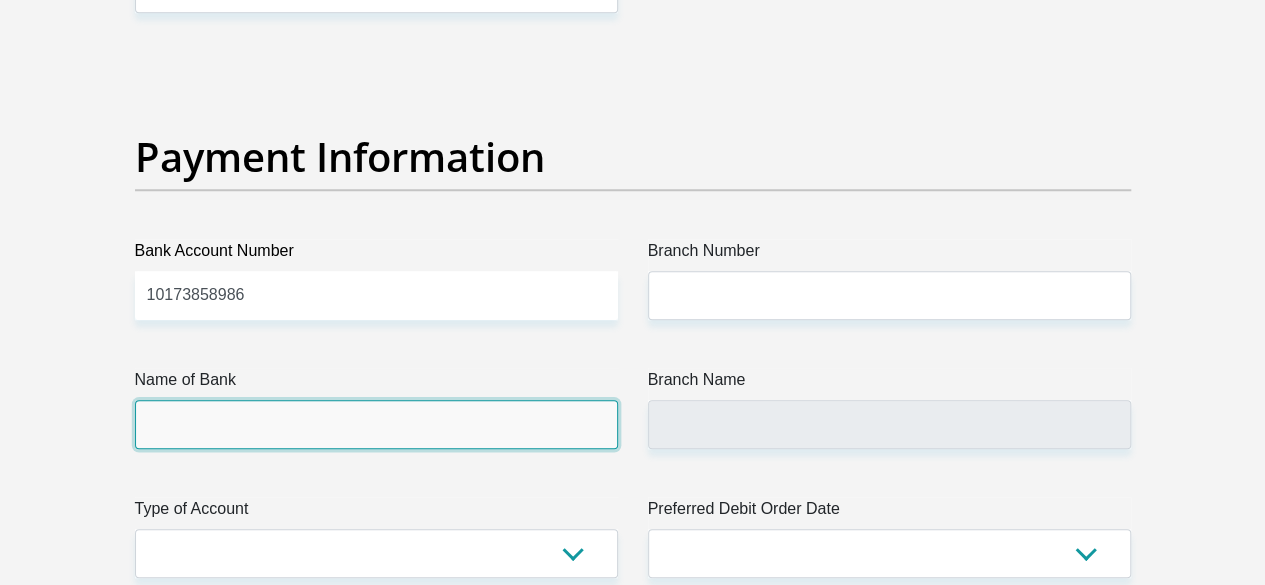 drag, startPoint x: 676, startPoint y: 328, endPoint x: 434, endPoint y: 341, distance: 242.34892 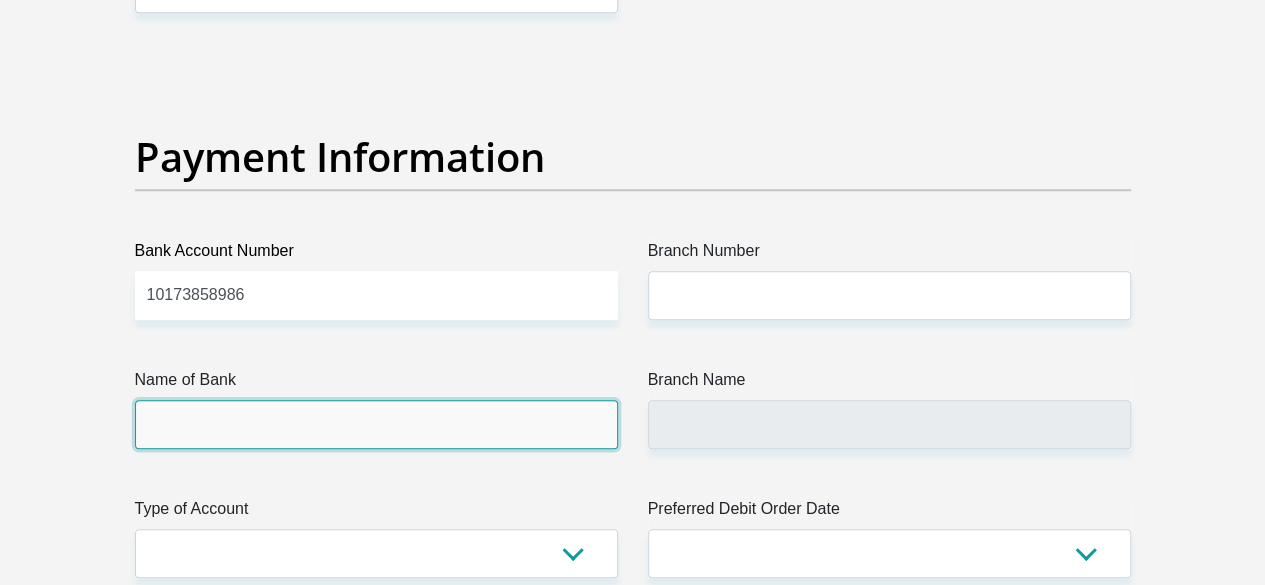 click on "Name of Bank" at bounding box center (376, 424) 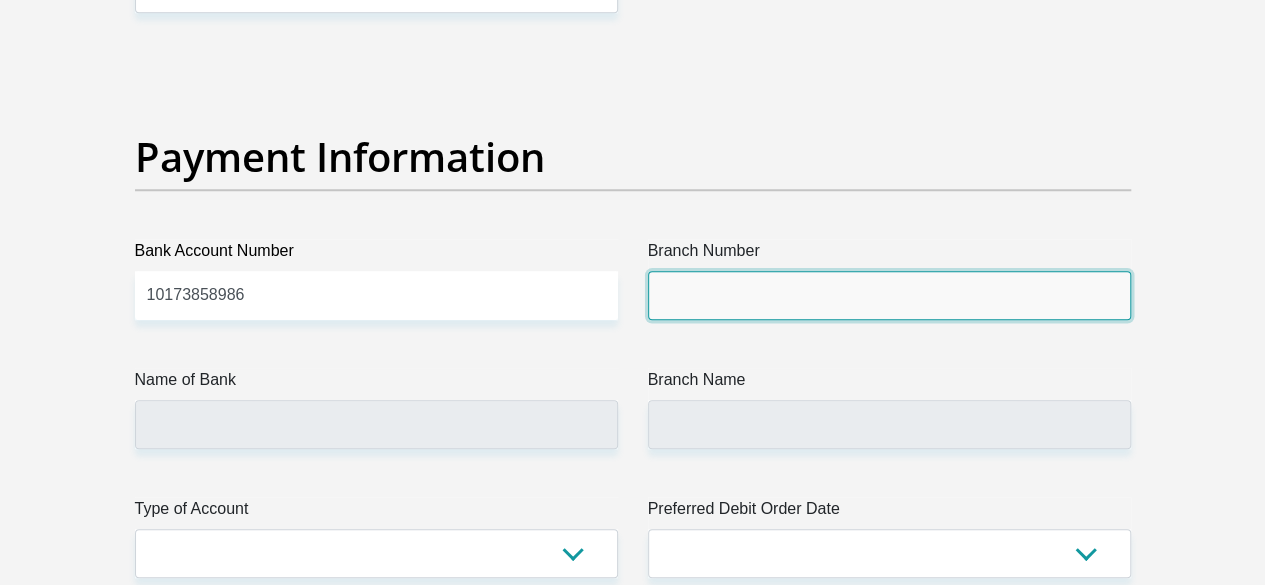click on "Branch Number" at bounding box center (889, 295) 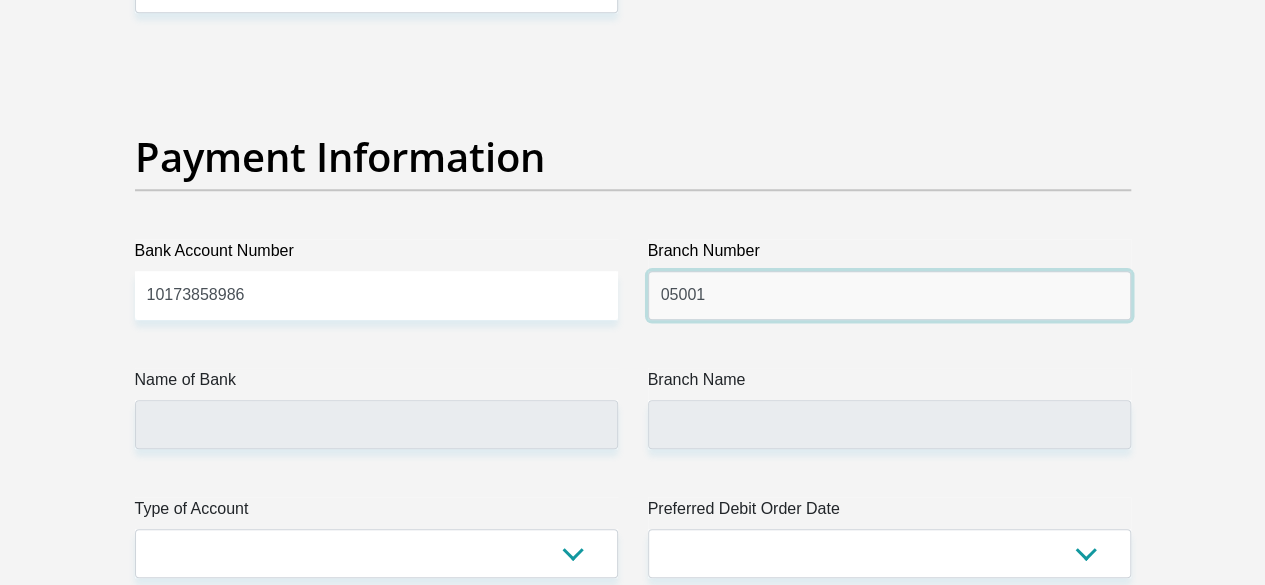 click on "05001" at bounding box center [889, 295] 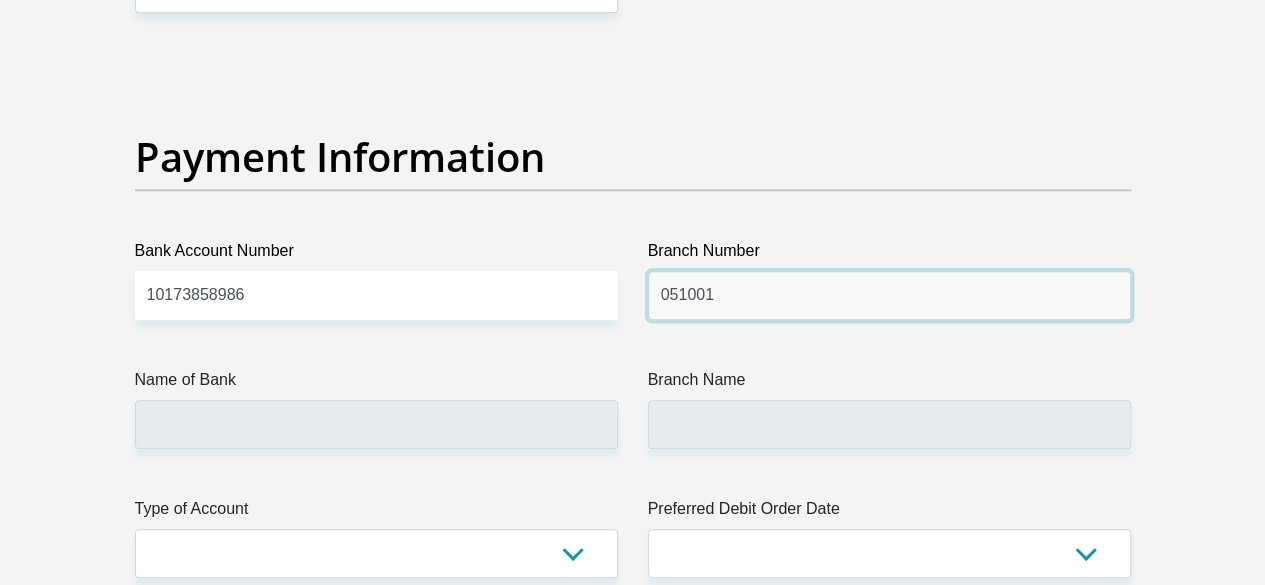type on "051001" 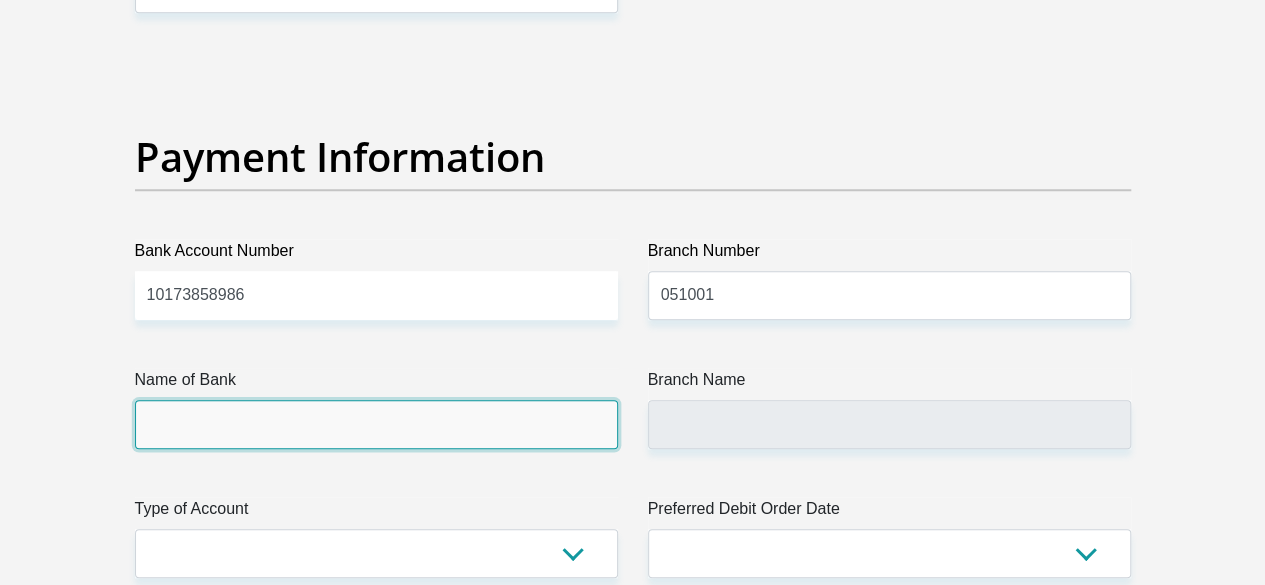 click on "Name of Bank" at bounding box center [376, 424] 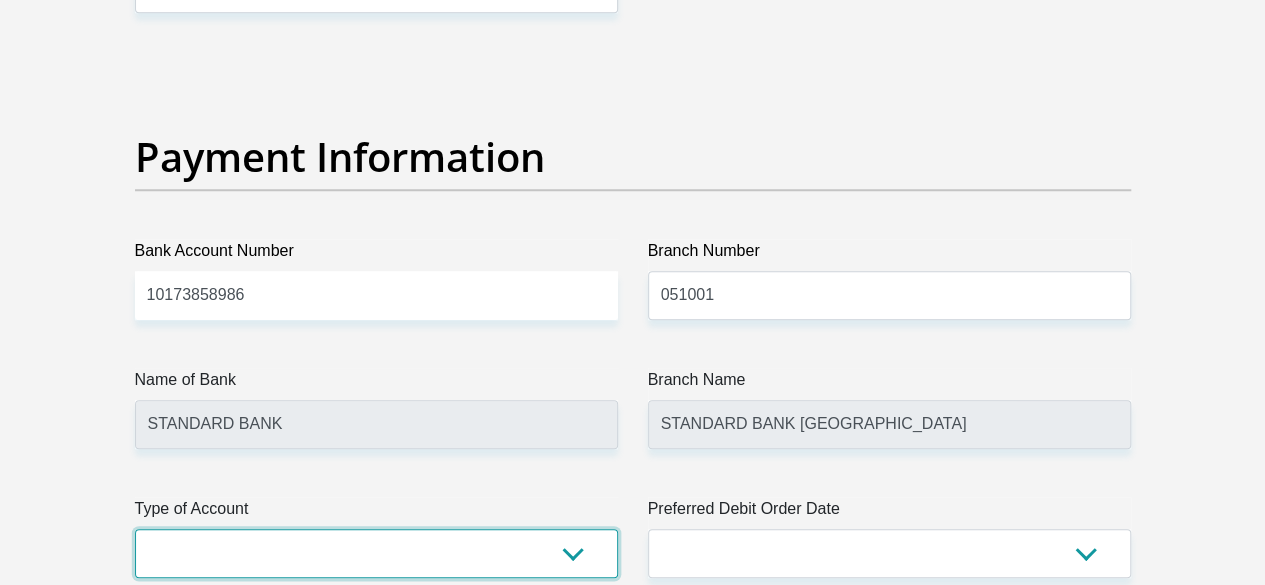 click on "Cheque
Savings" at bounding box center (376, 553) 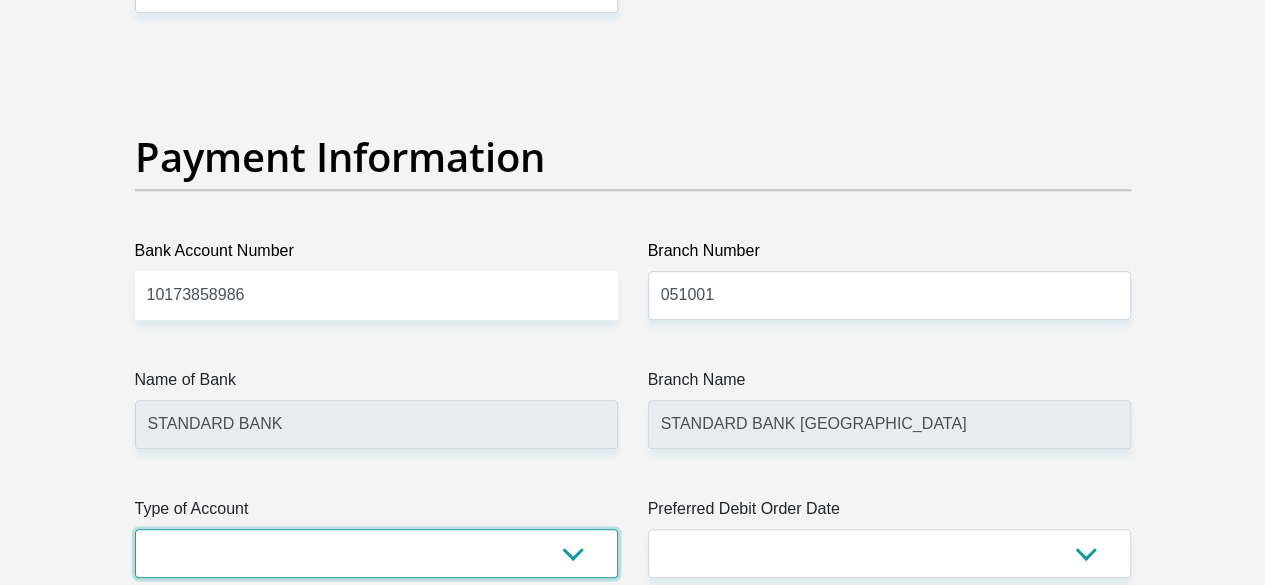 select on "CUR" 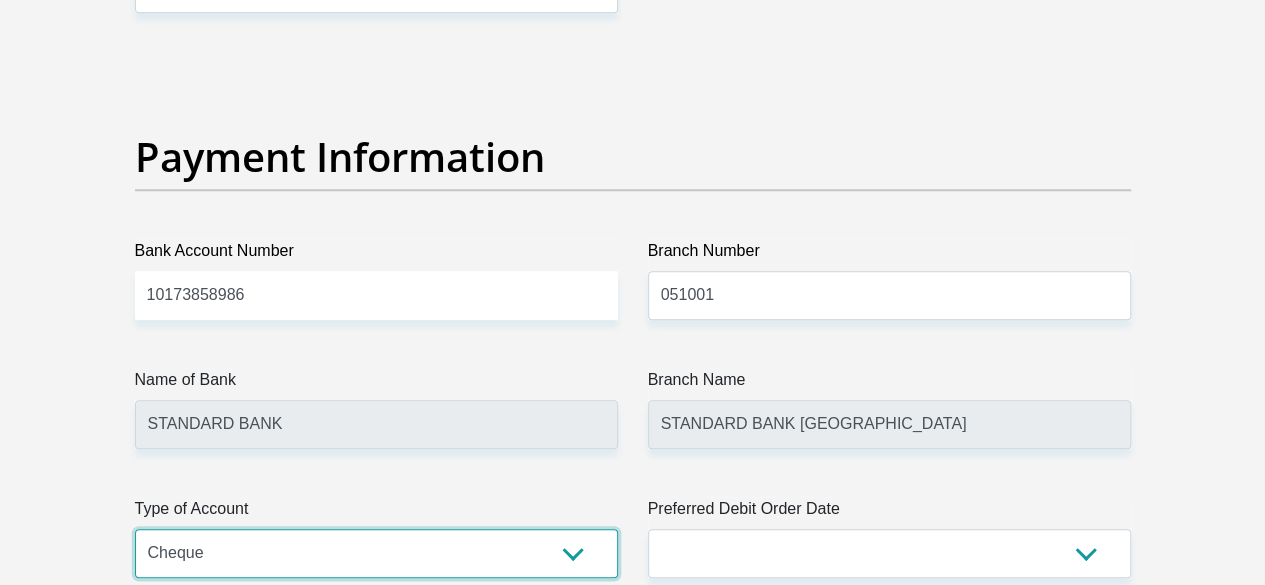 click on "Cheque
Savings" at bounding box center [376, 553] 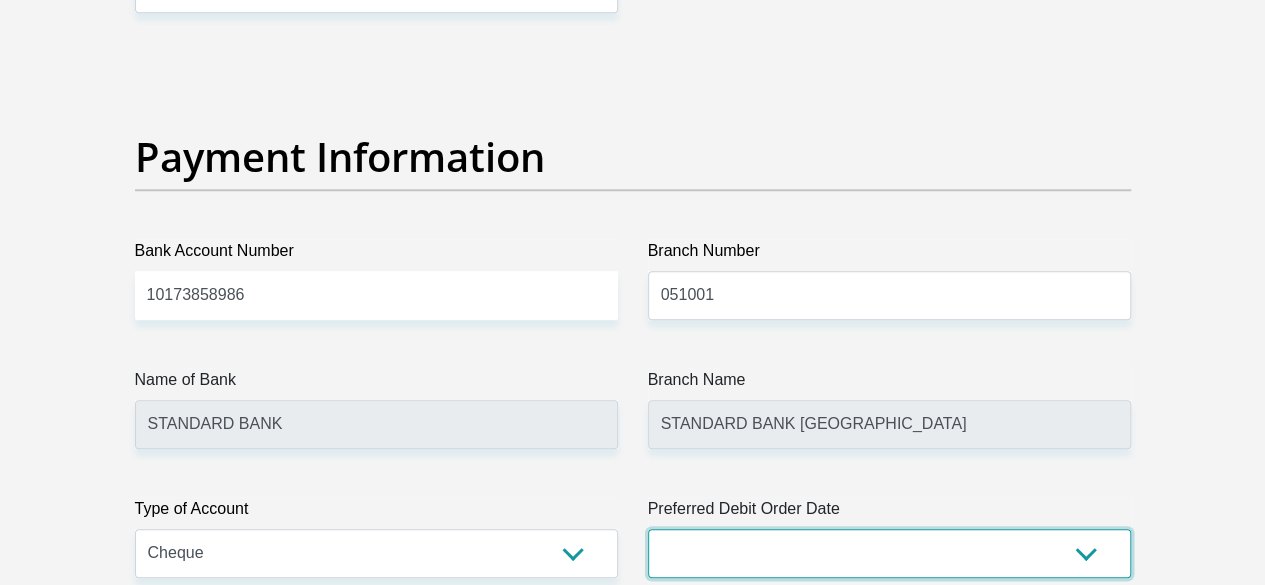 click on "1st
2nd
3rd
4th
5th
7th
18th
19th
20th
21st
22nd
23rd
24th
25th
26th
27th
28th
29th
30th" at bounding box center [889, 553] 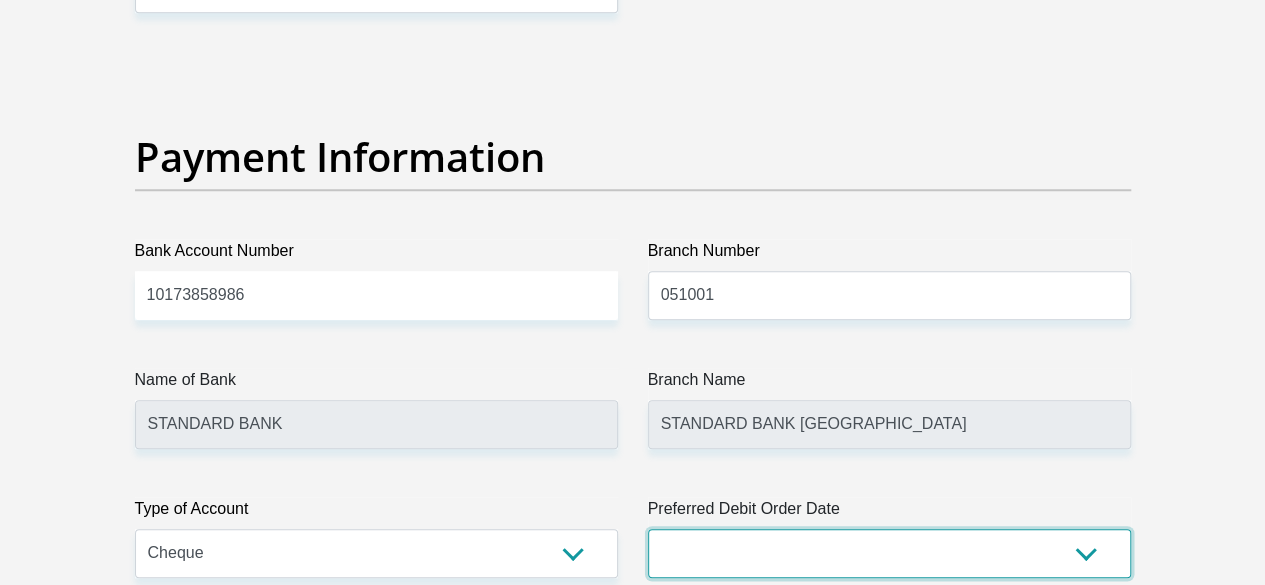 select on "23" 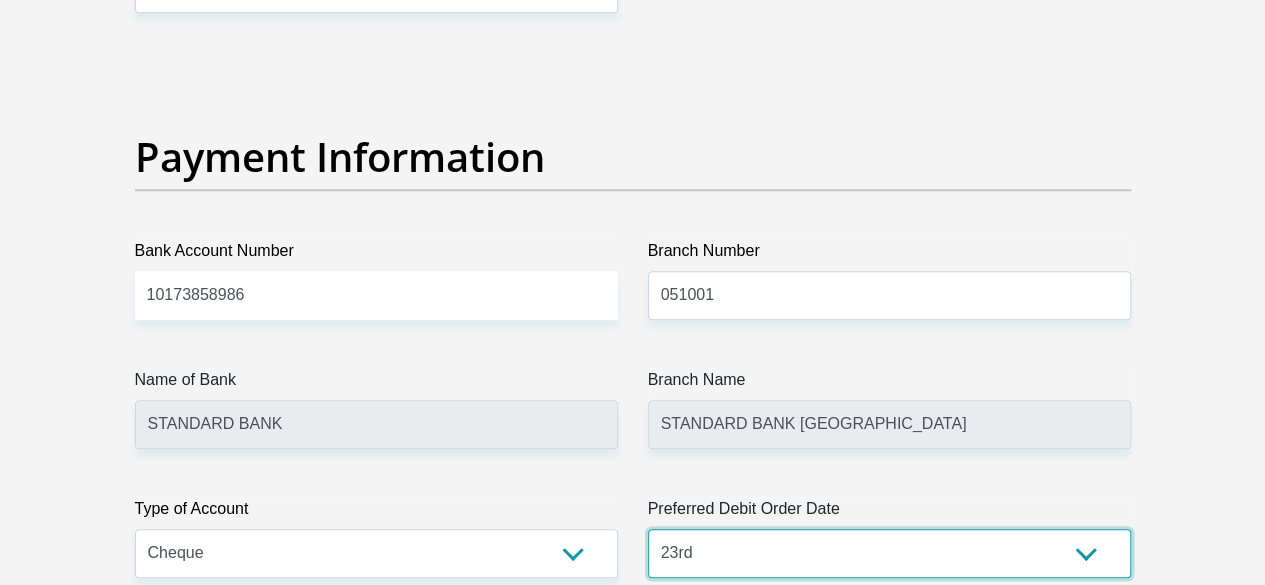 click on "1st
2nd
3rd
4th
5th
7th
18th
19th
20th
21st
22nd
23rd
24th
25th
26th
27th
28th
29th
30th" at bounding box center (889, 553) 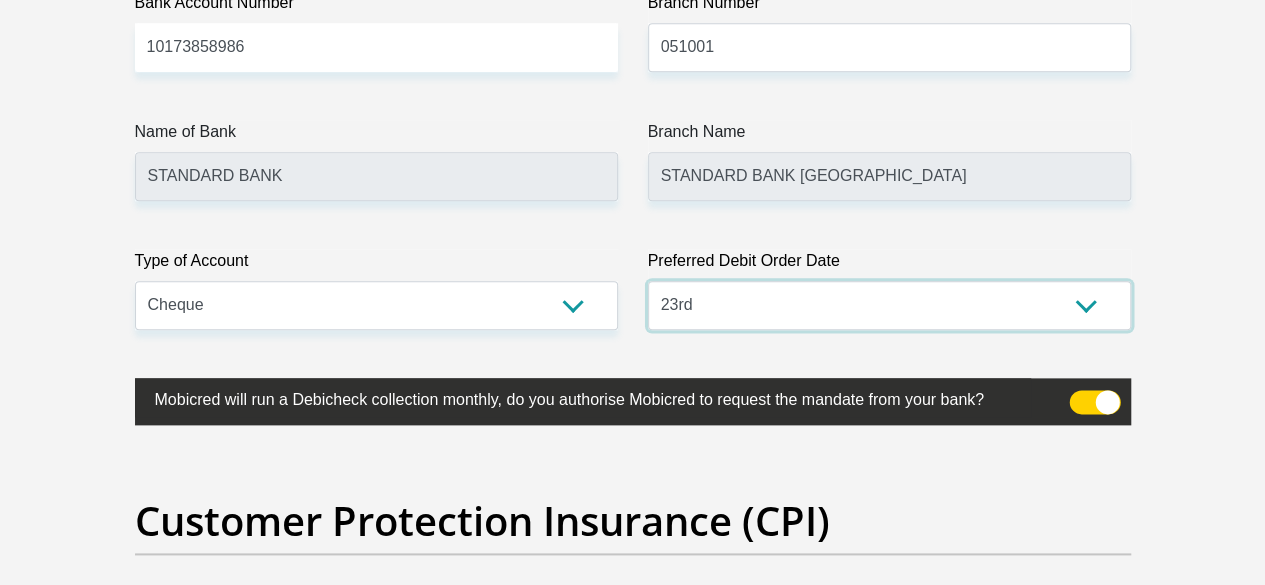 scroll, scrollTop: 4978, scrollLeft: 0, axis: vertical 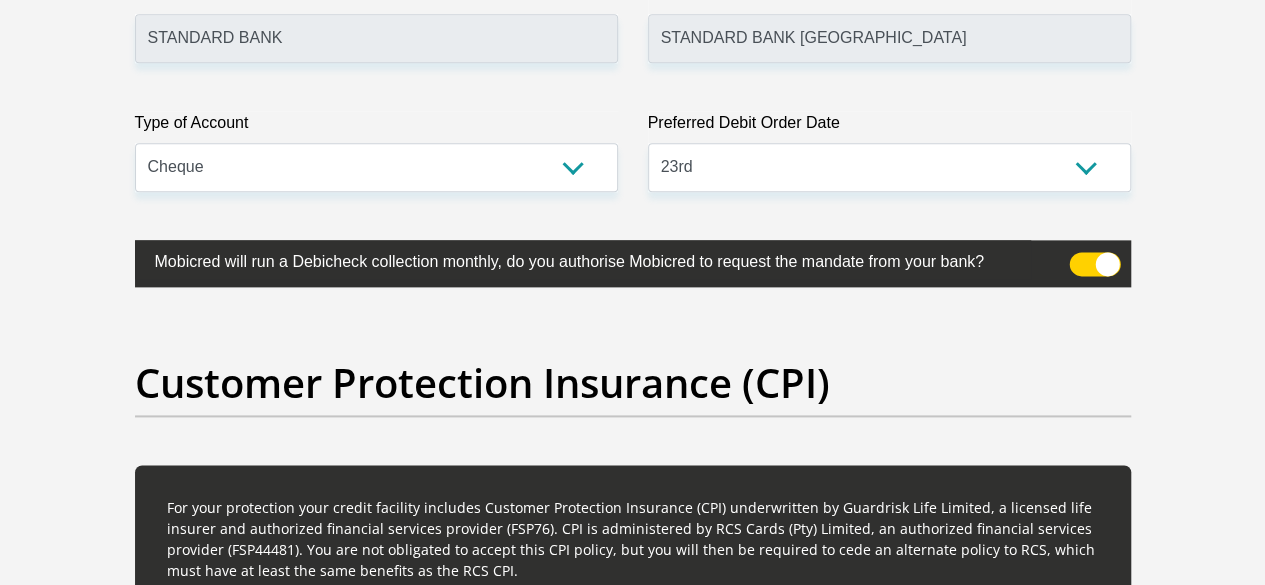 click at bounding box center (1094, 264) 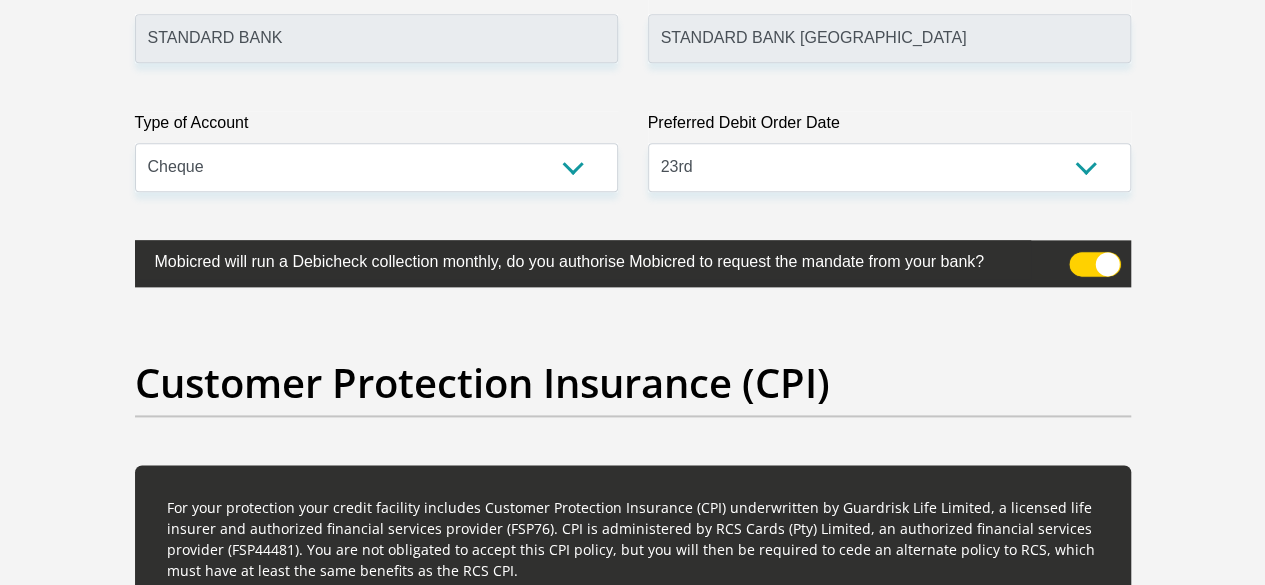 click at bounding box center (1081, 257) 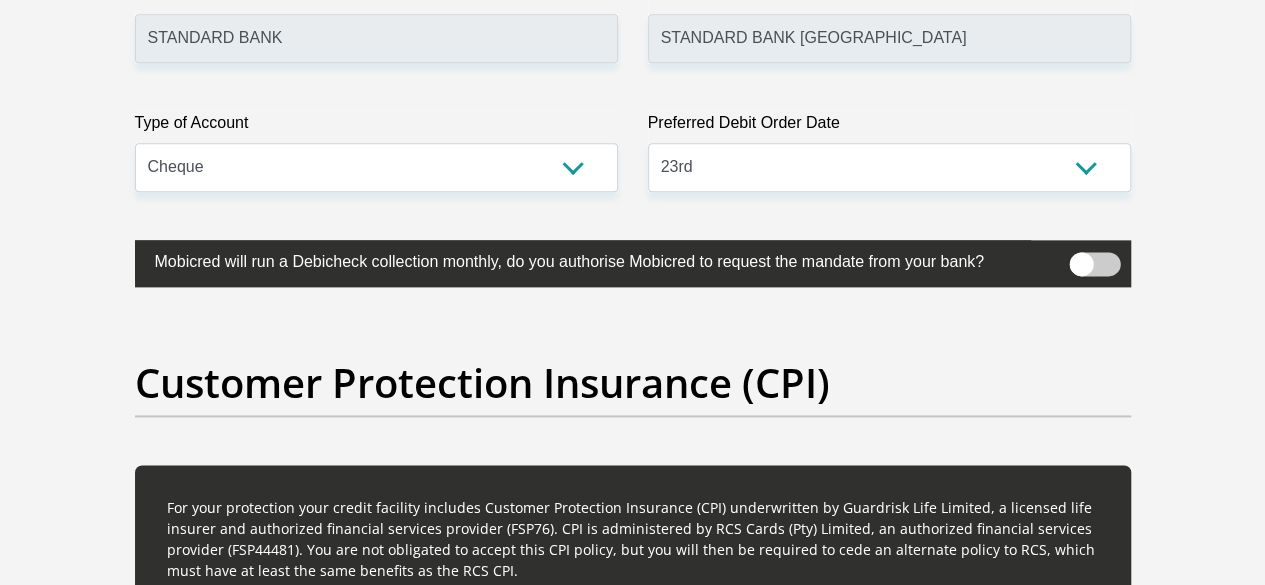 click at bounding box center [1094, 264] 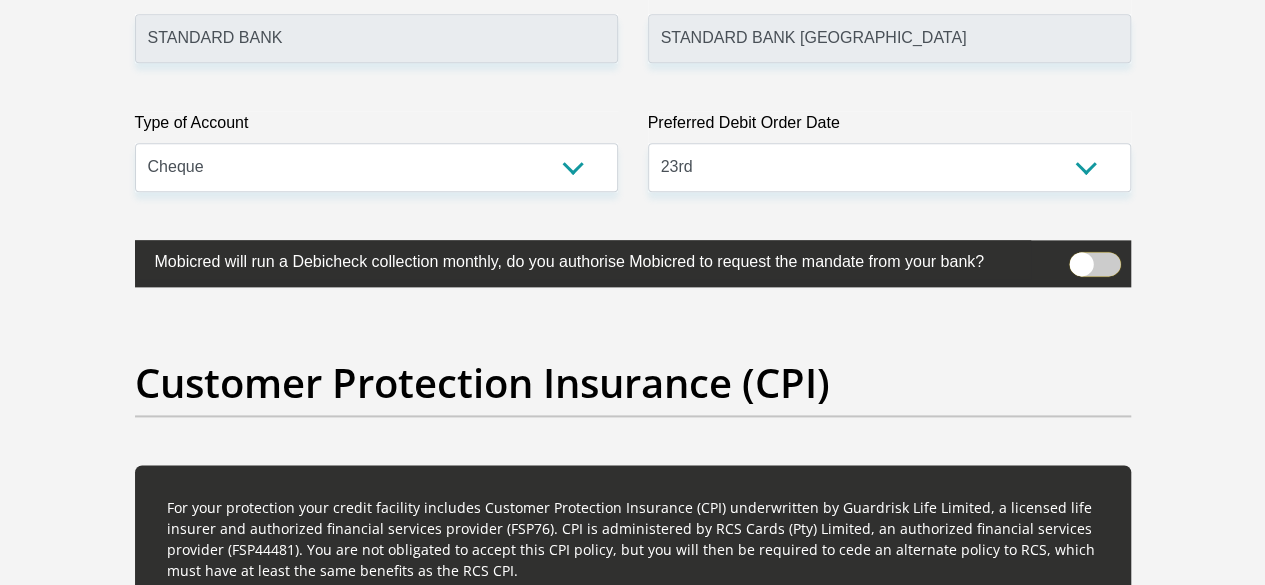 click at bounding box center (1081, 257) 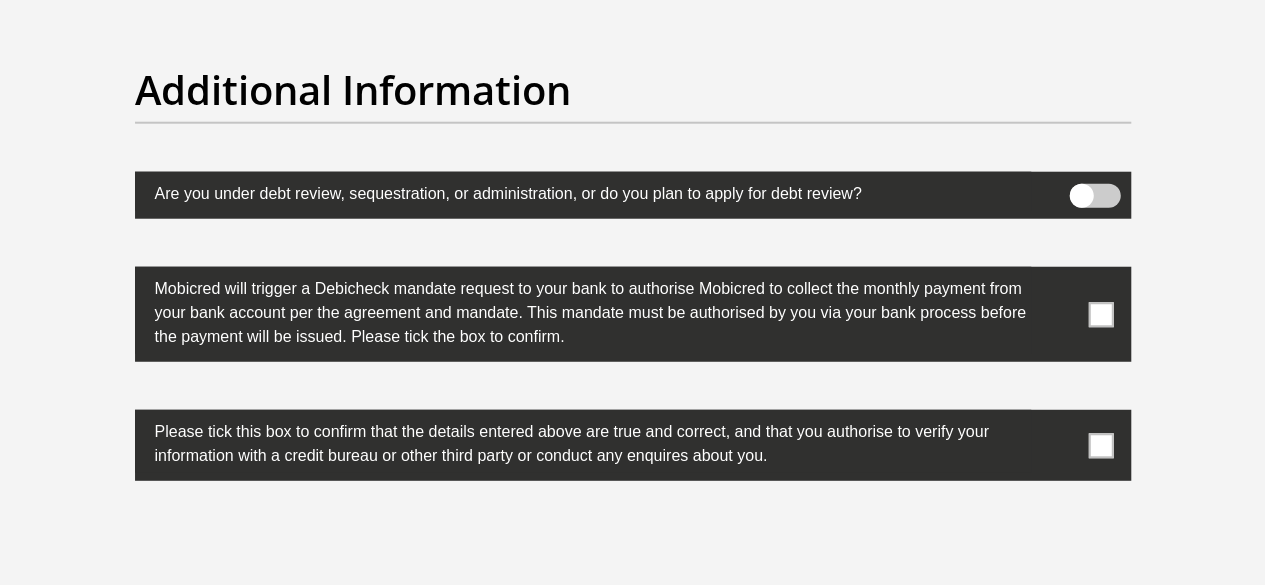 scroll, scrollTop: 6296, scrollLeft: 0, axis: vertical 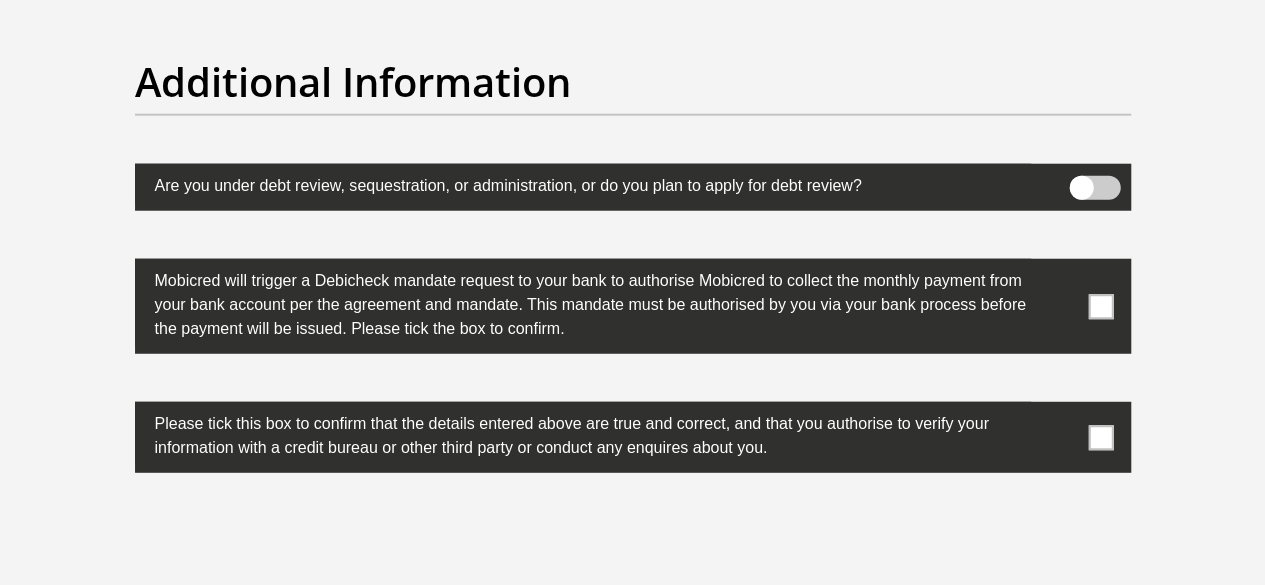 click at bounding box center [1100, 306] 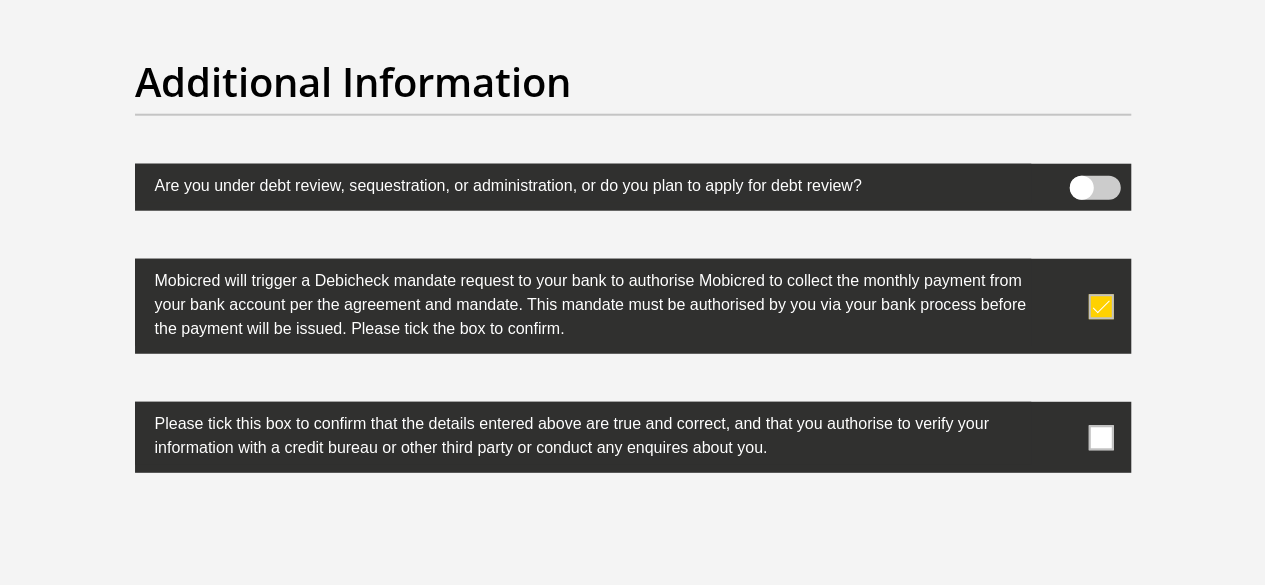 click at bounding box center (1100, 437) 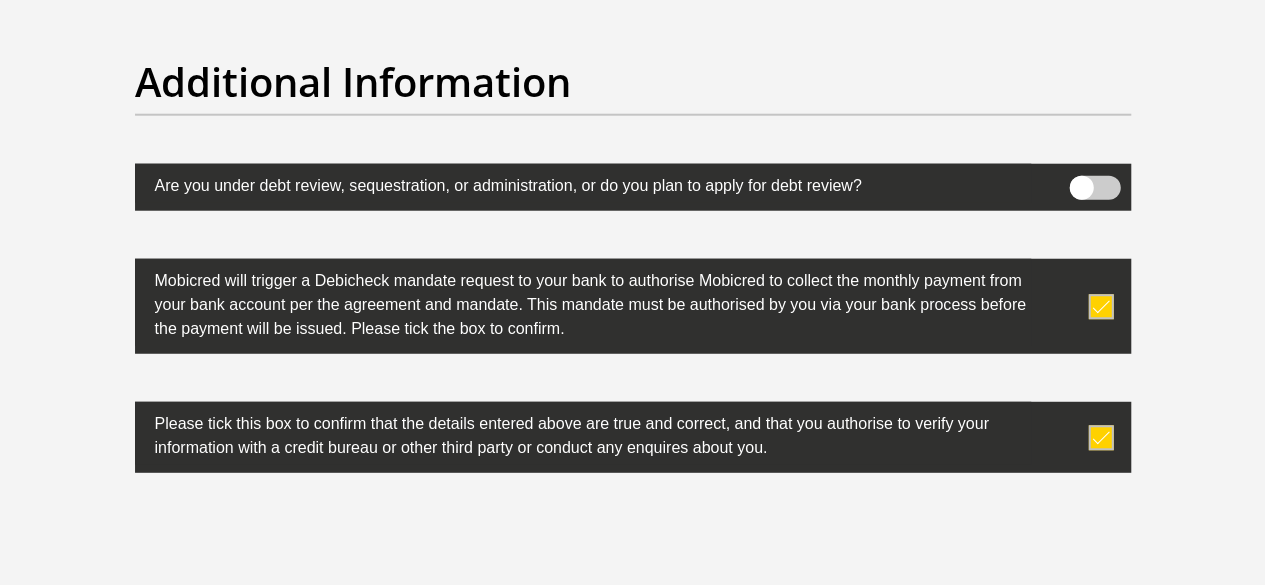 scroll, scrollTop: 6583, scrollLeft: 0, axis: vertical 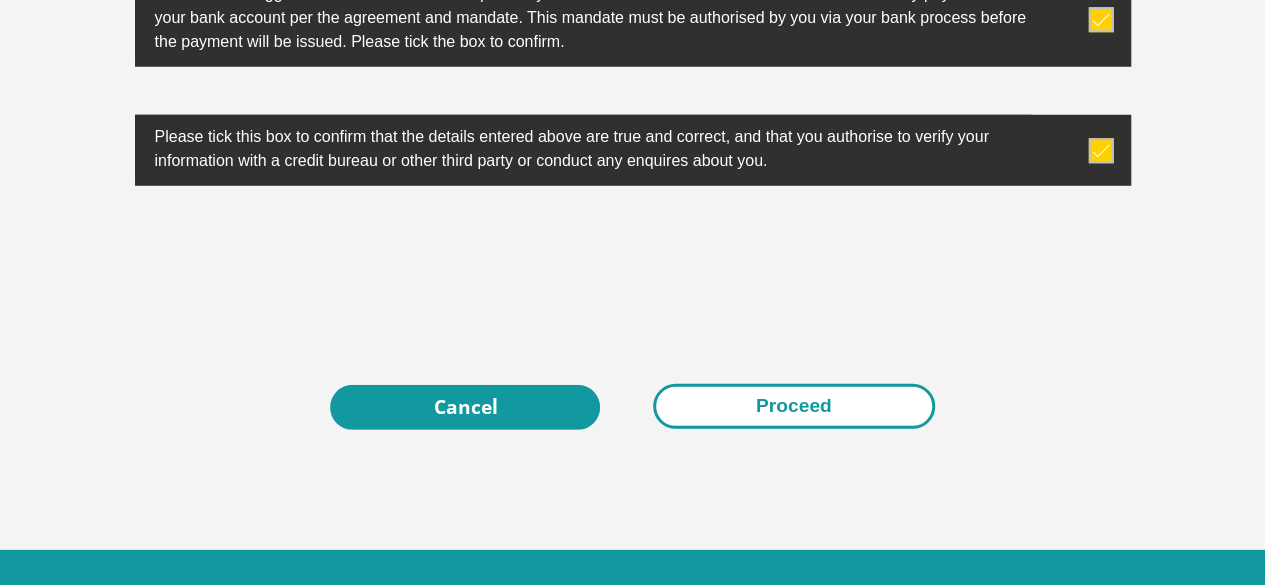 click on "Proceed" at bounding box center (794, 406) 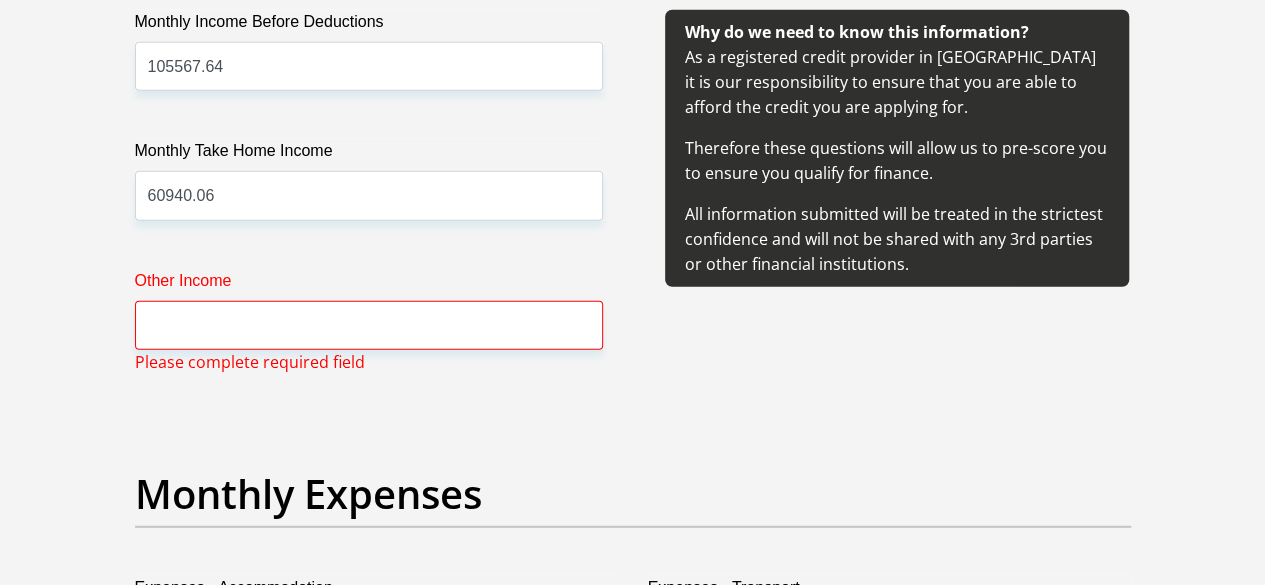 scroll, scrollTop: 2483, scrollLeft: 0, axis: vertical 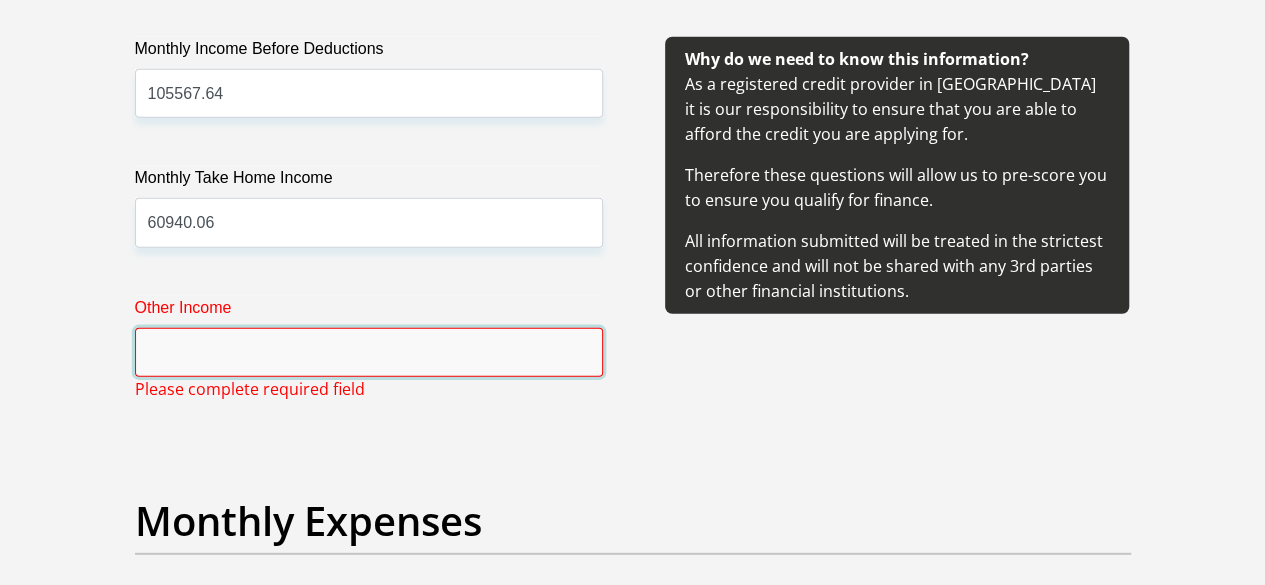 click on "Other Income" at bounding box center [369, 352] 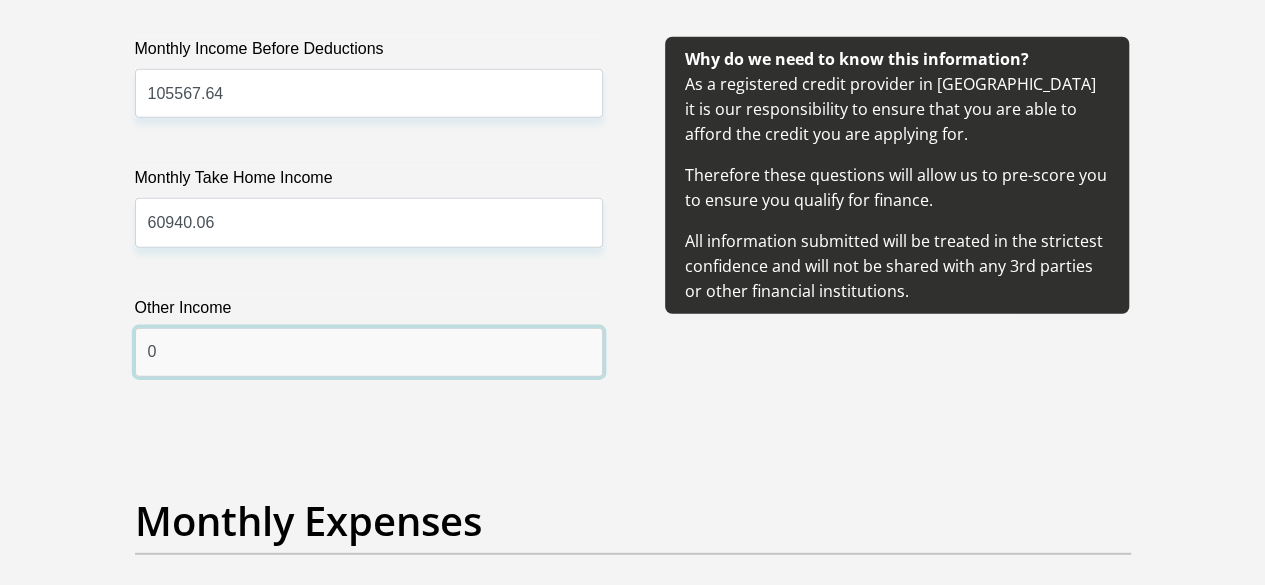 scroll, scrollTop: 2874, scrollLeft: 0, axis: vertical 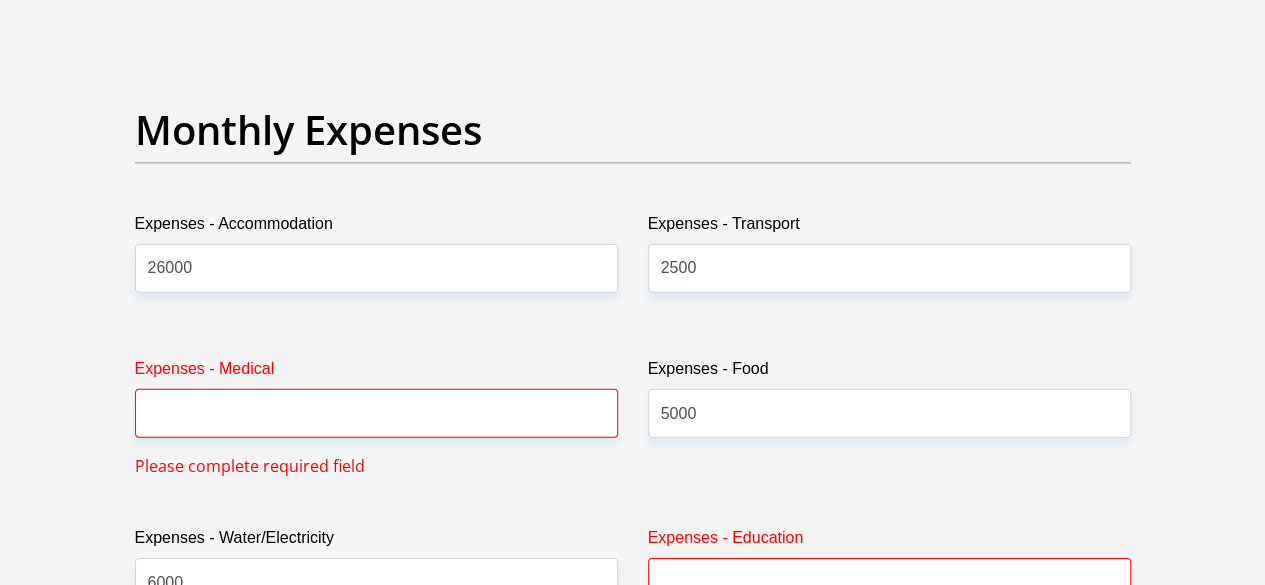 type on "0" 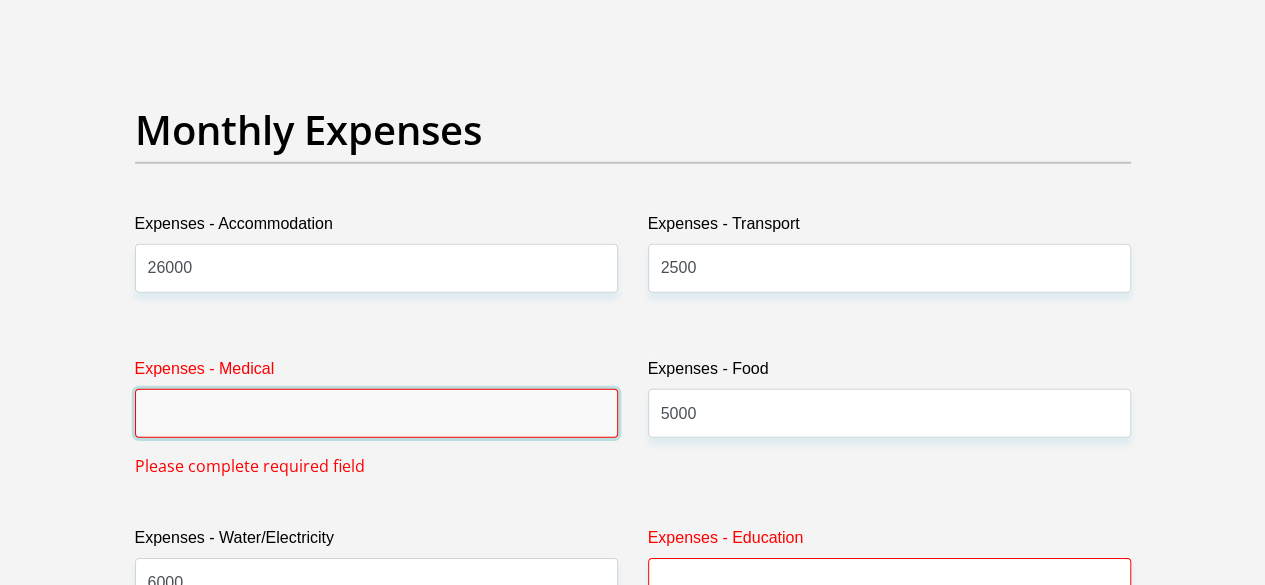 click on "Expenses - Medical" at bounding box center (376, 413) 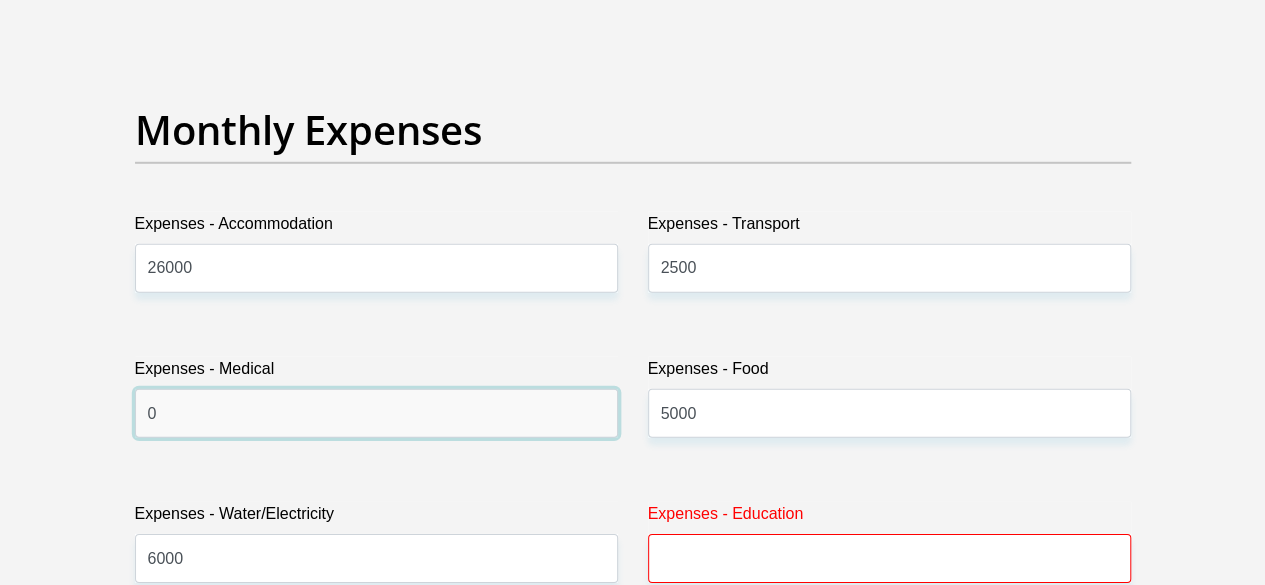 type on "0" 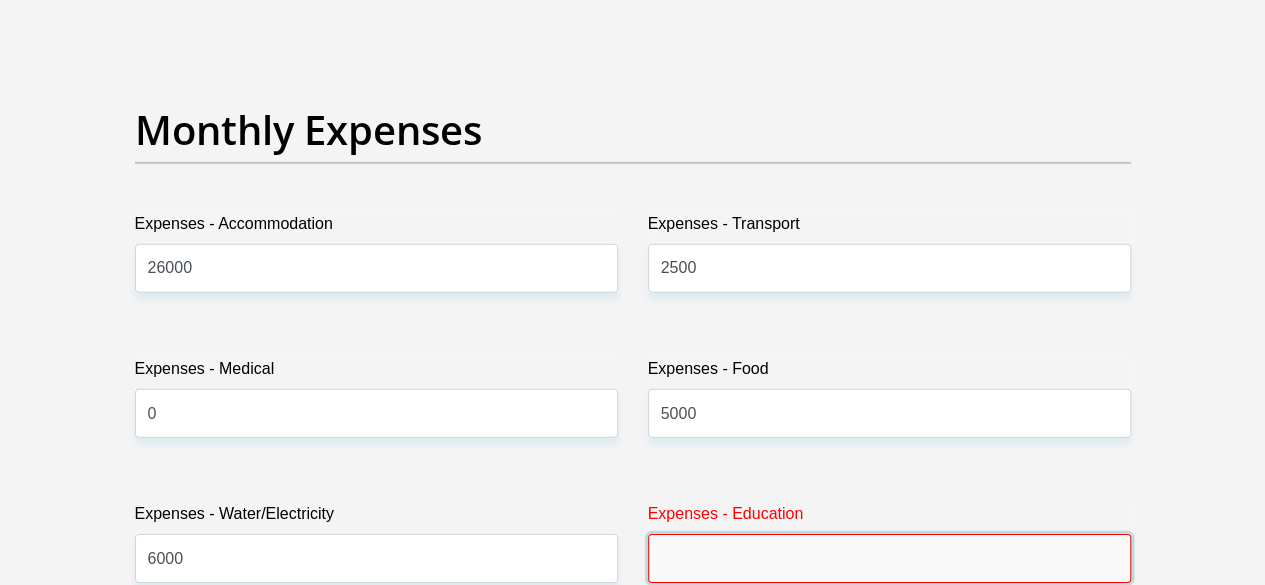 click on "Expenses - Education" at bounding box center [889, 558] 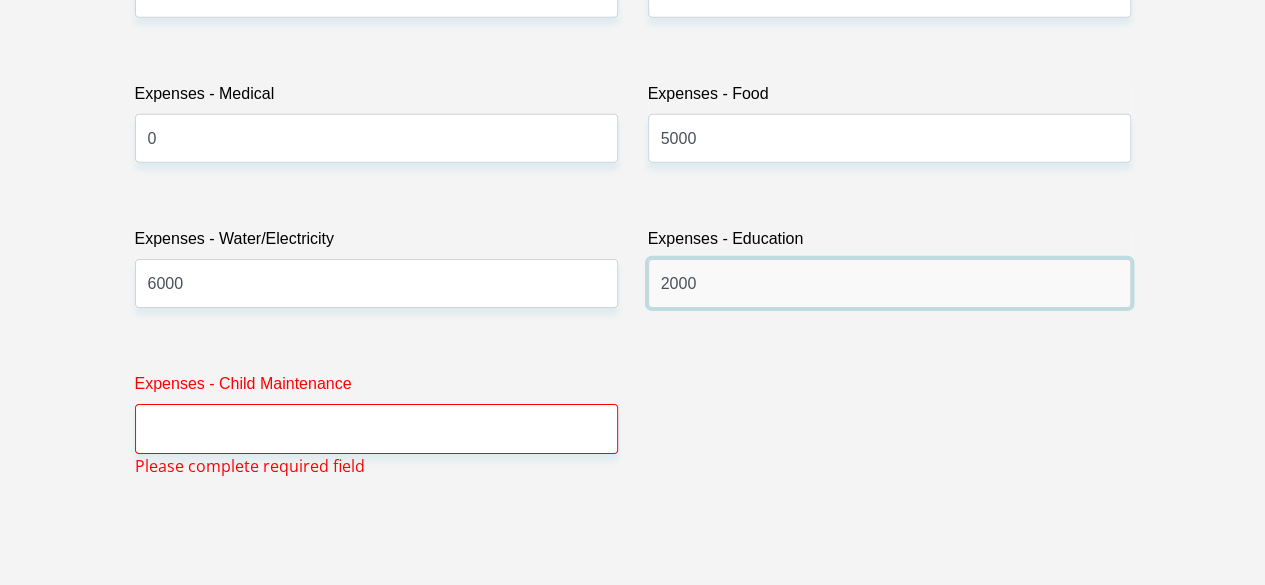 scroll, scrollTop: 3158, scrollLeft: 0, axis: vertical 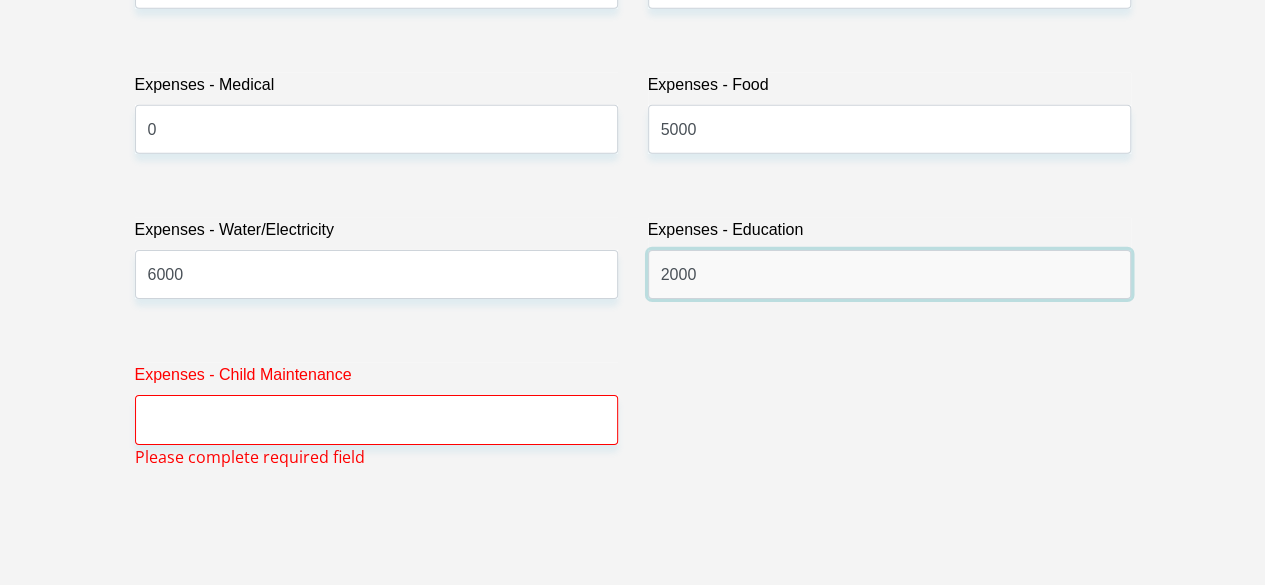 type on "2000" 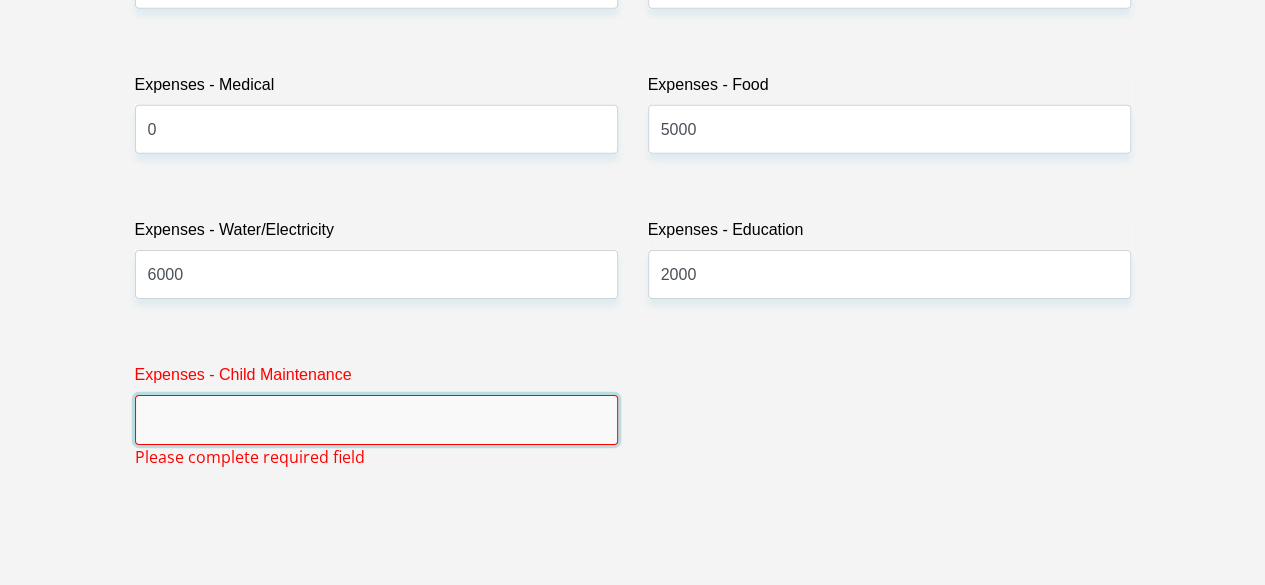 click on "Expenses - Child Maintenance" at bounding box center [376, 419] 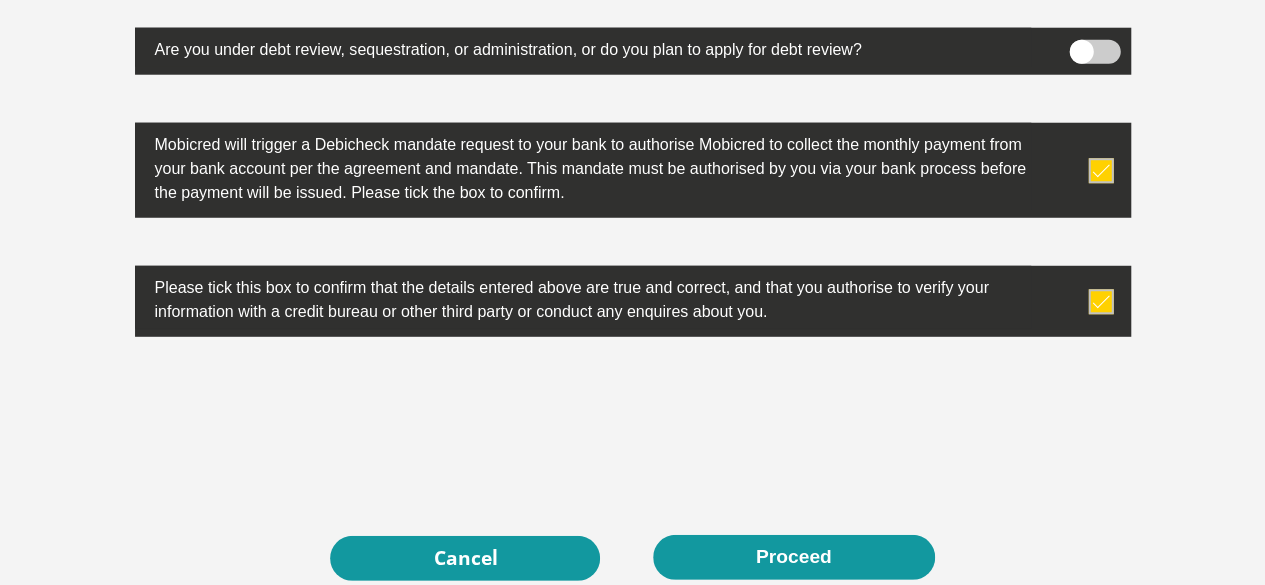 scroll, scrollTop: 6441, scrollLeft: 0, axis: vertical 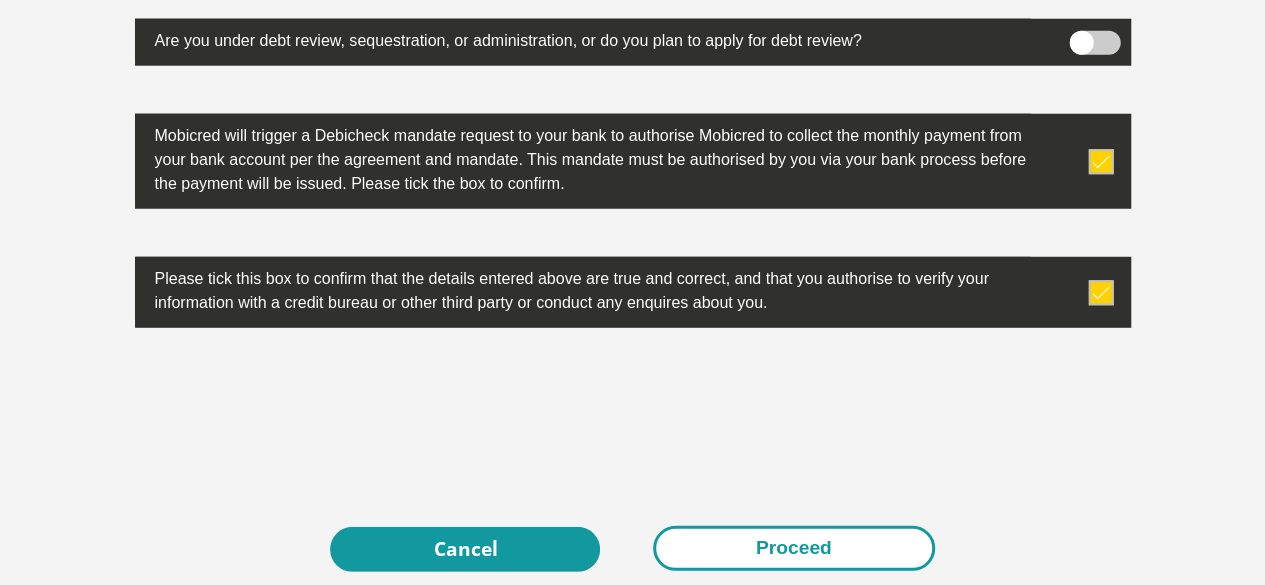 type on "2000" 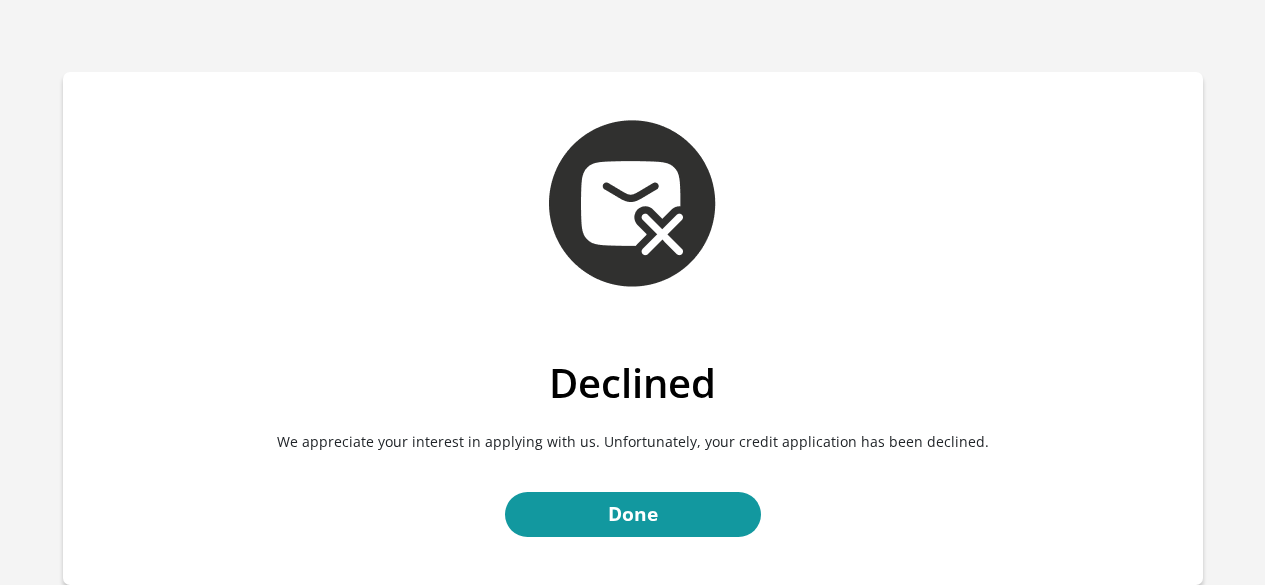 scroll, scrollTop: 0, scrollLeft: 0, axis: both 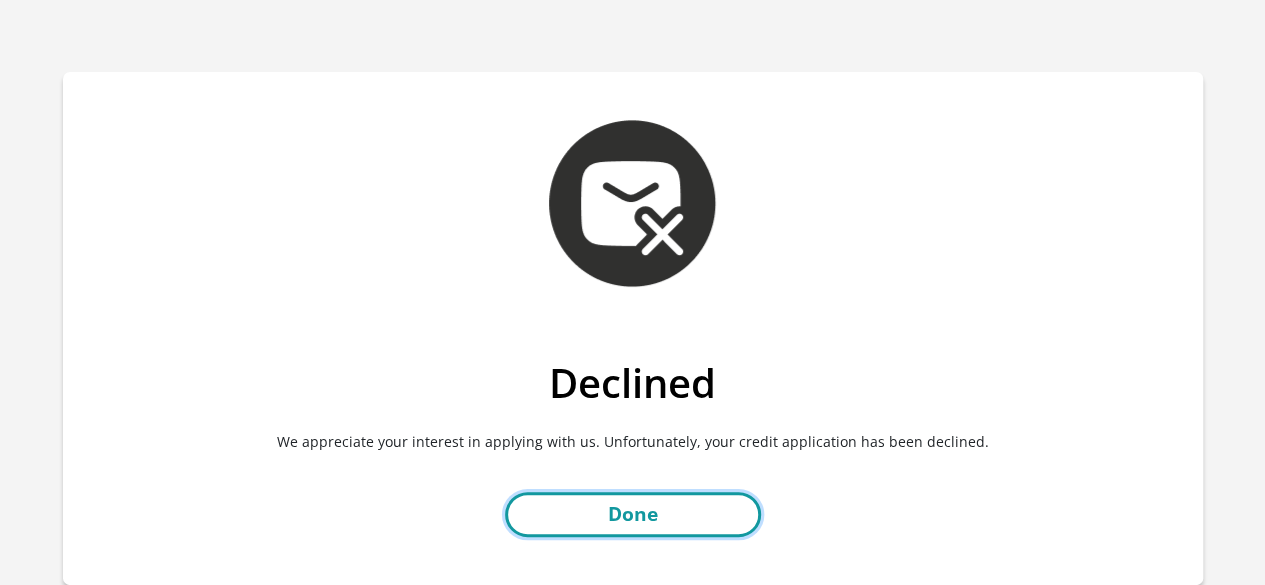 click on "Done" at bounding box center (633, 514) 